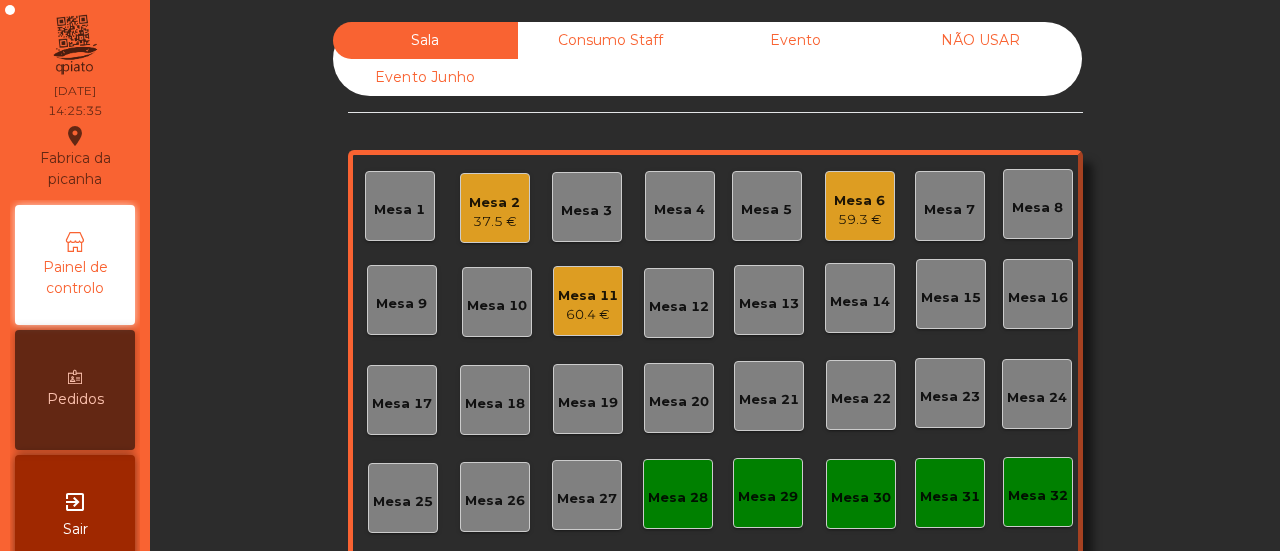 scroll, scrollTop: 0, scrollLeft: 0, axis: both 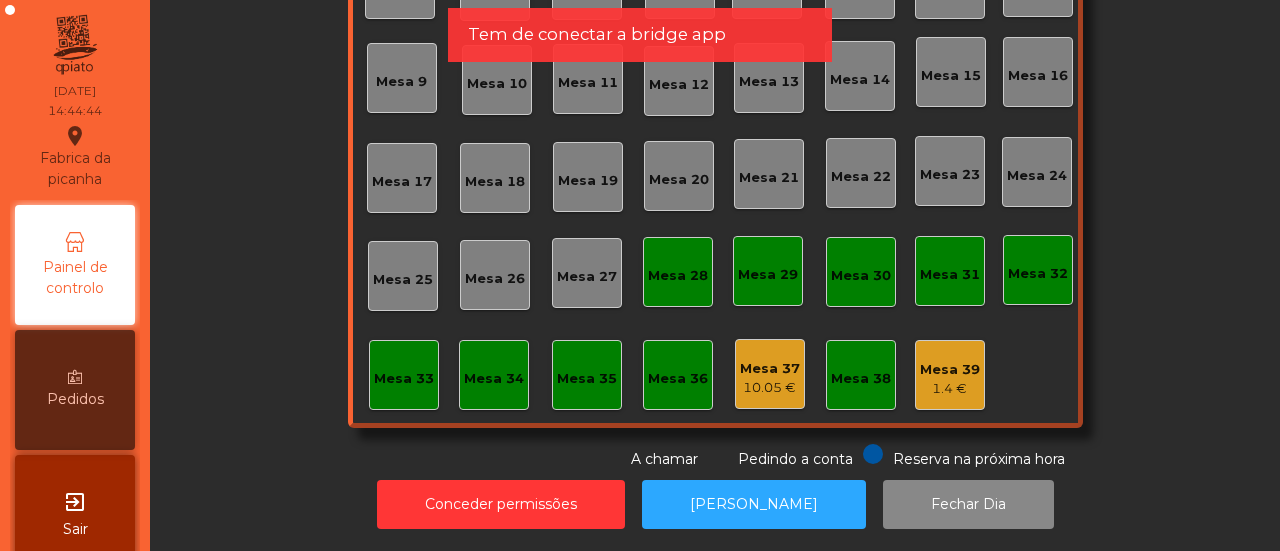 click on "Mesa 32" 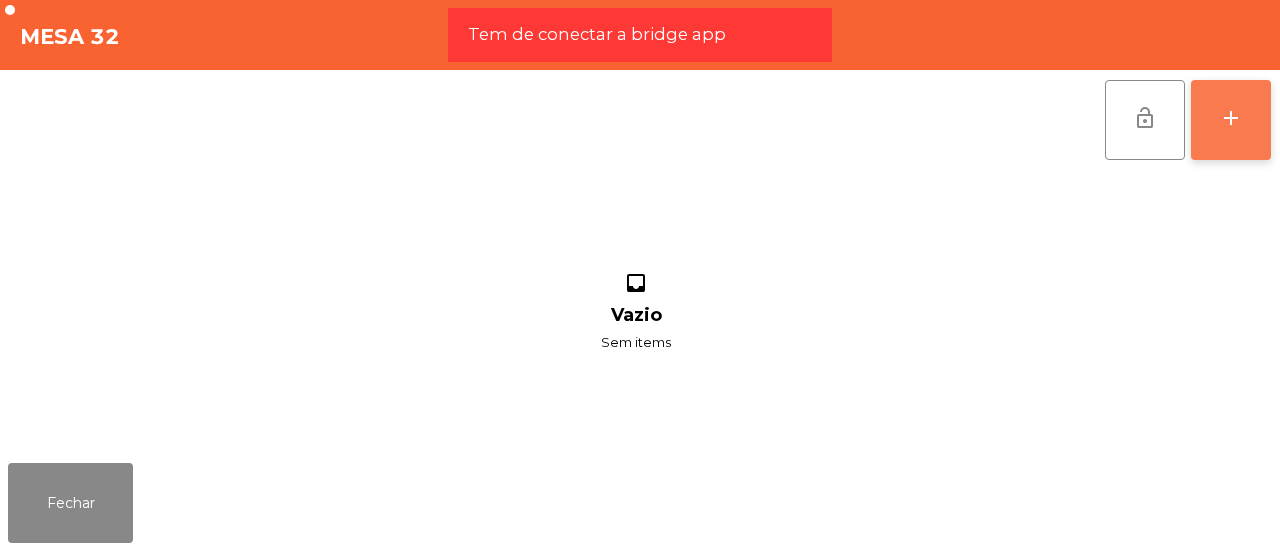 click on "add" 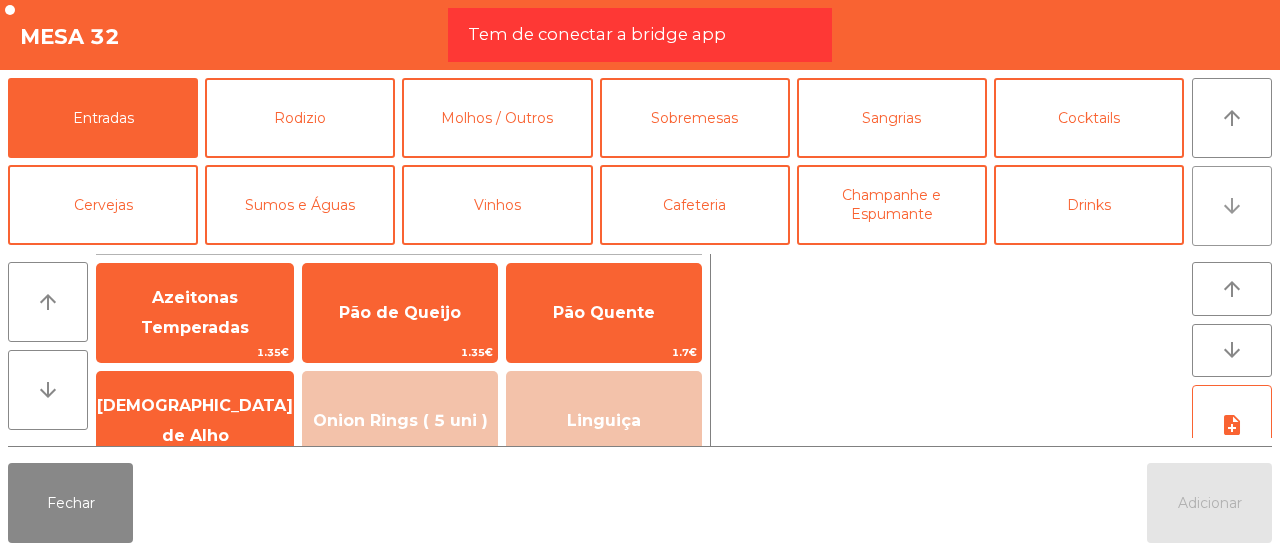 click on "arrow_downward" 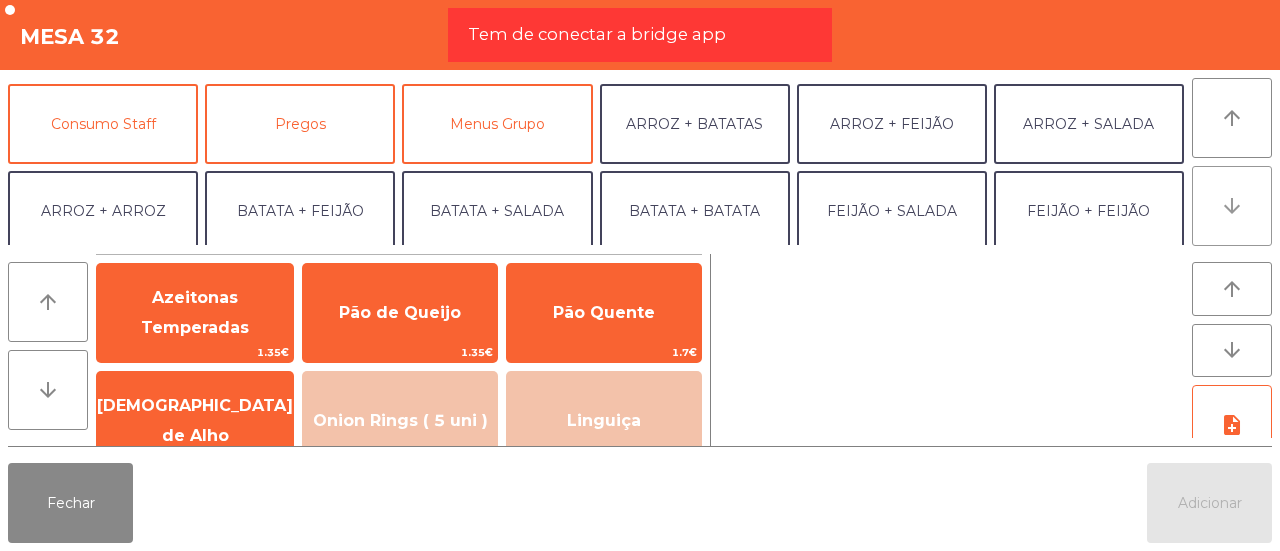 scroll, scrollTop: 174, scrollLeft: 0, axis: vertical 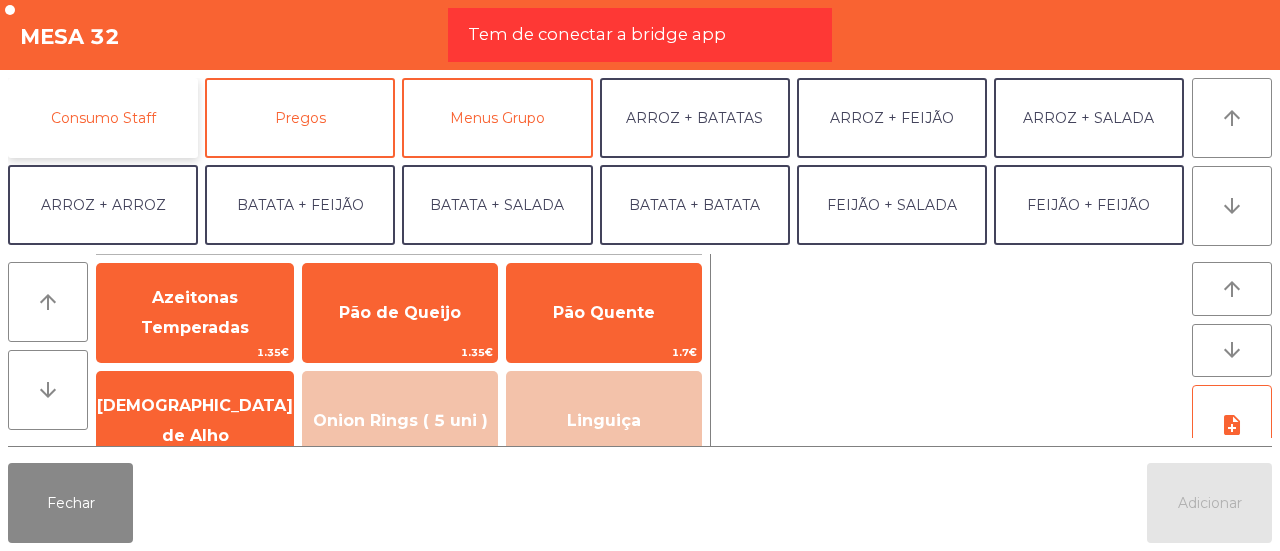 click on "Consumo Staff" 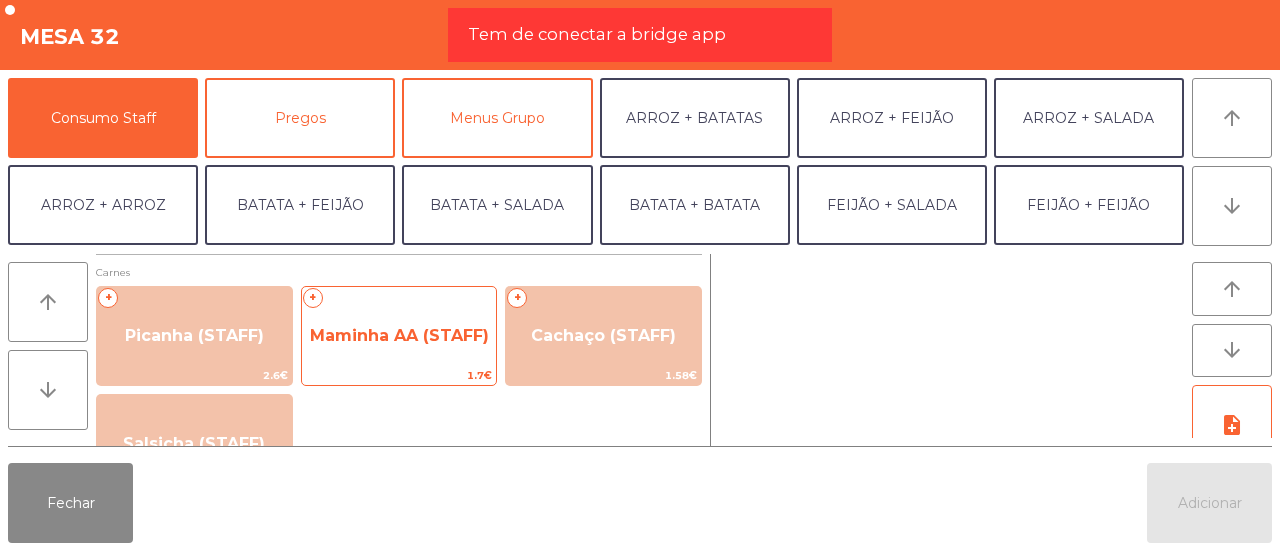 click on "Maminha AA (STAFF)" 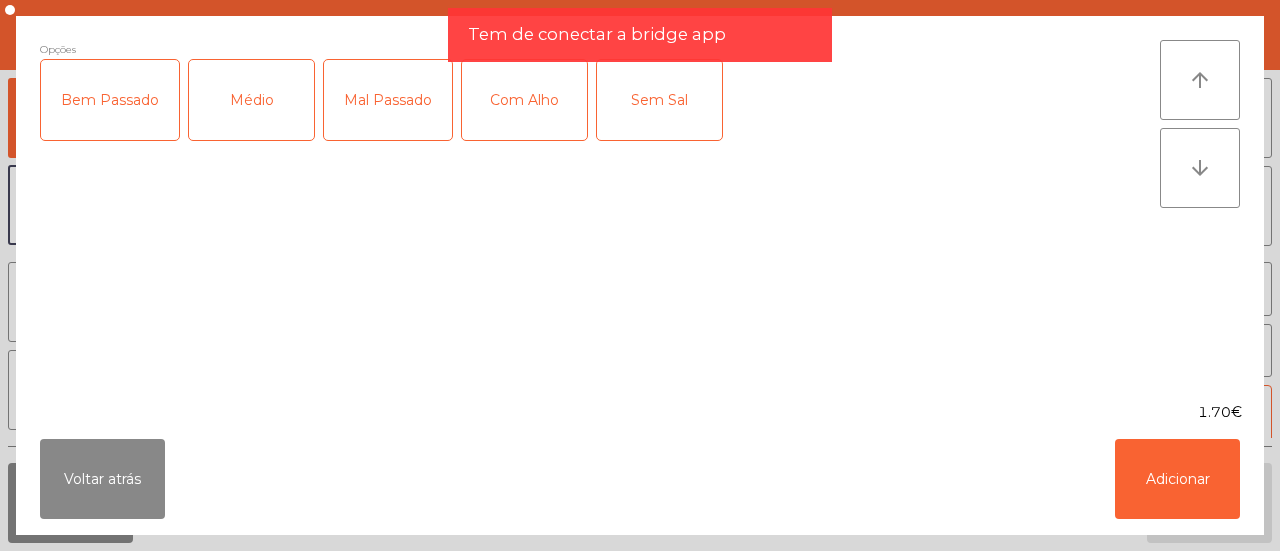 click on "Médio" 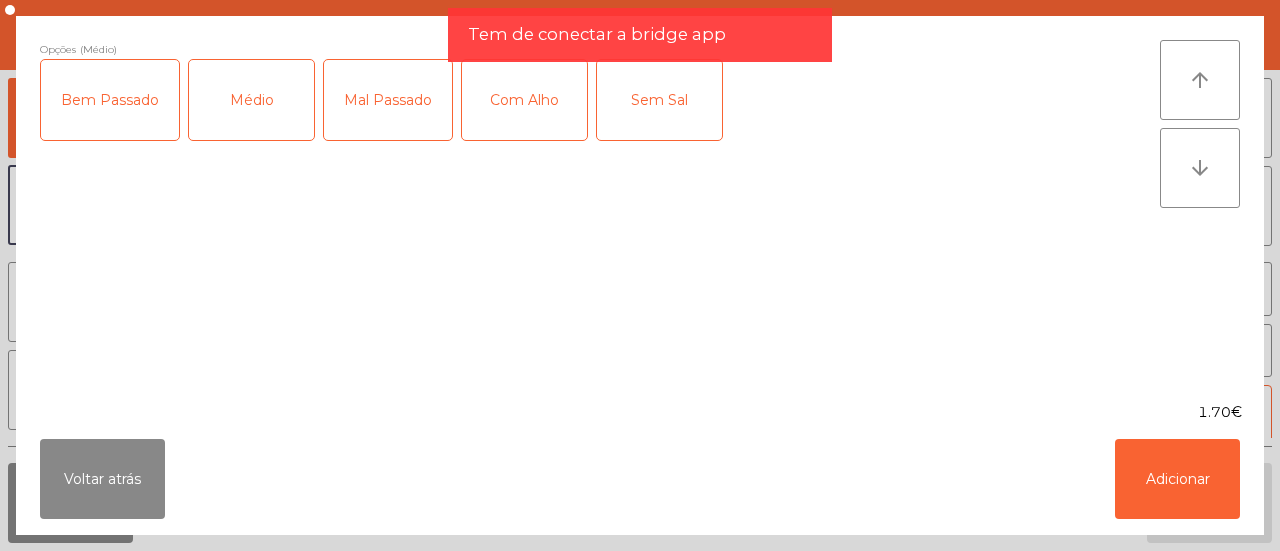 click on "Com Alho" 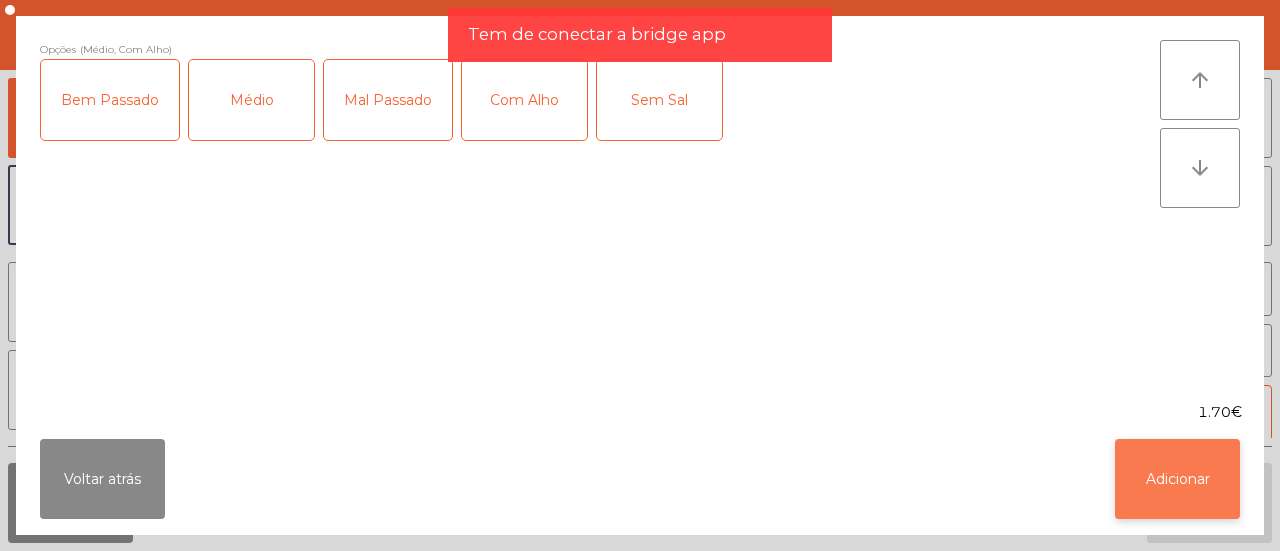 click on "Adicionar" 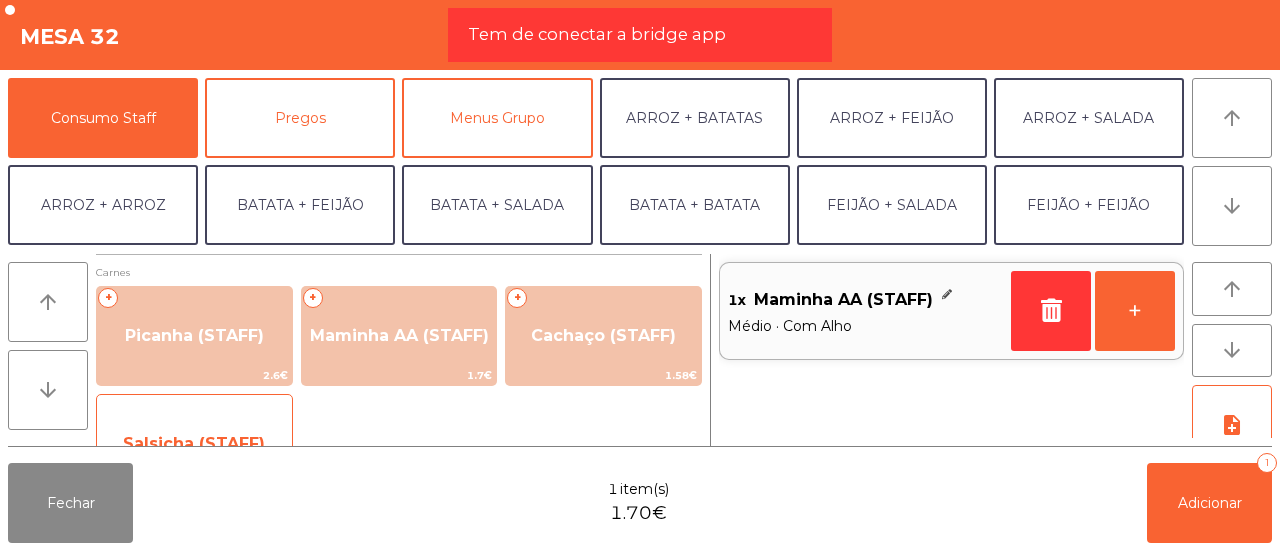 click on "Salsicha (STAFF)" 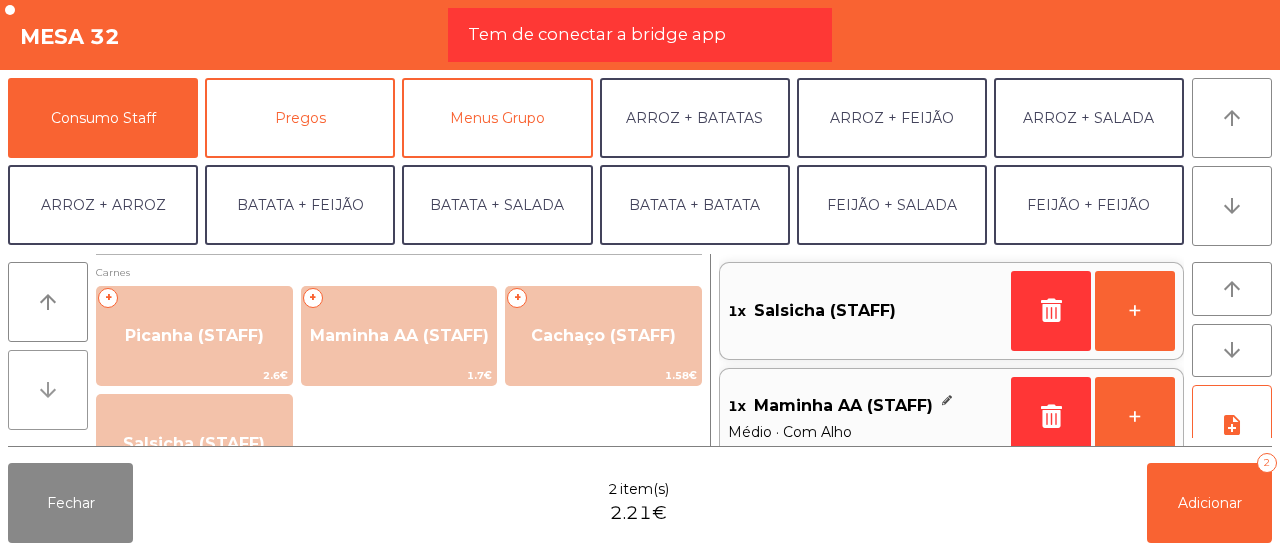 click on "arrow_downward" 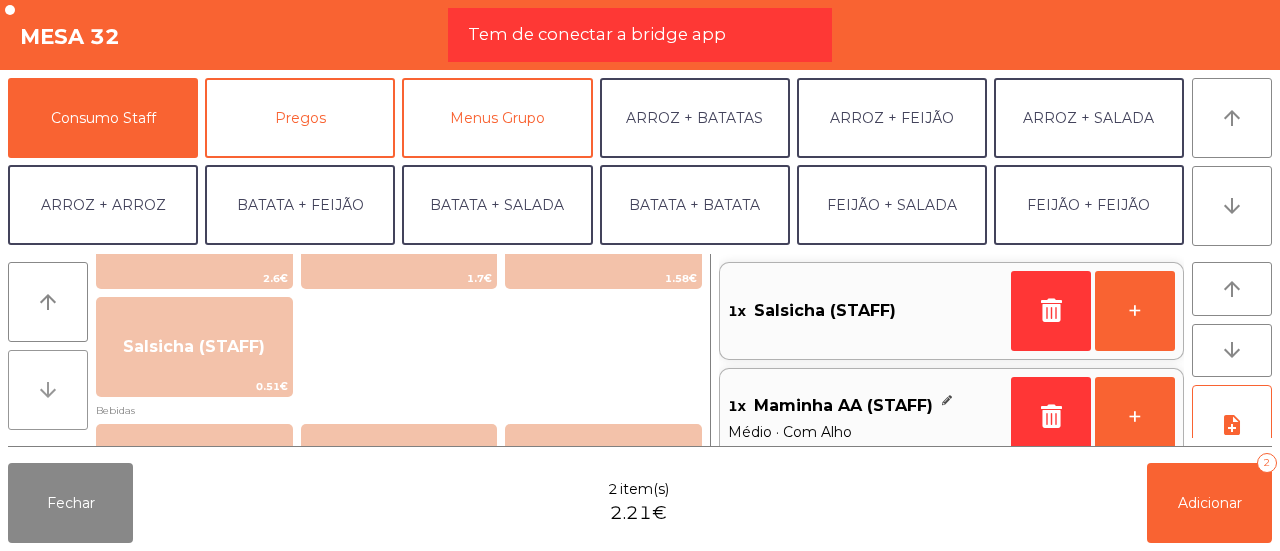click on "arrow_downward" 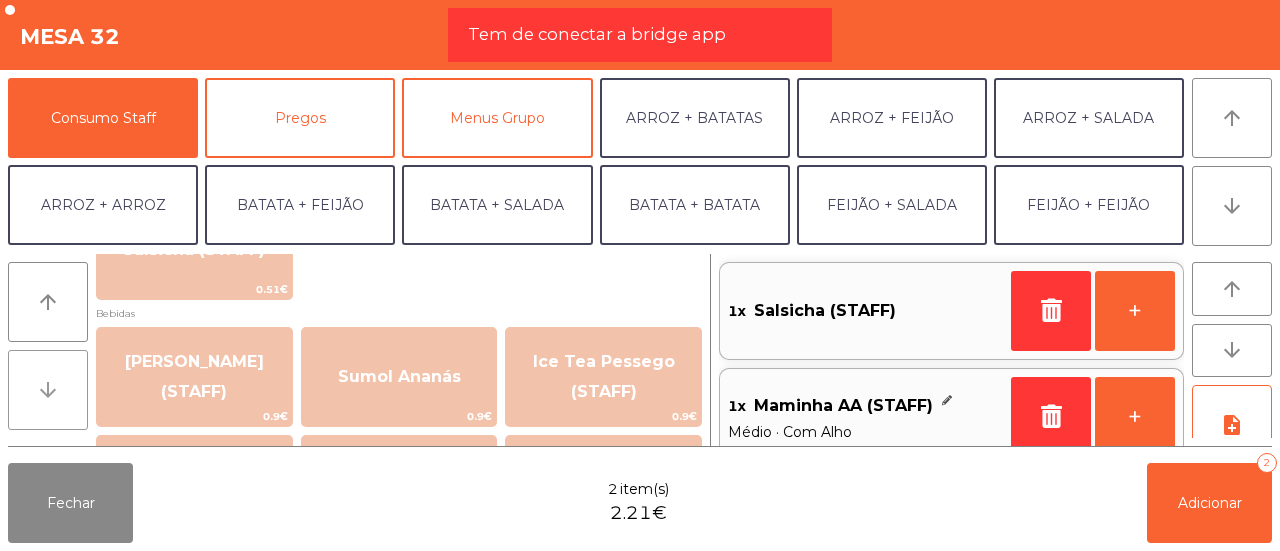 click on "arrow_downward" 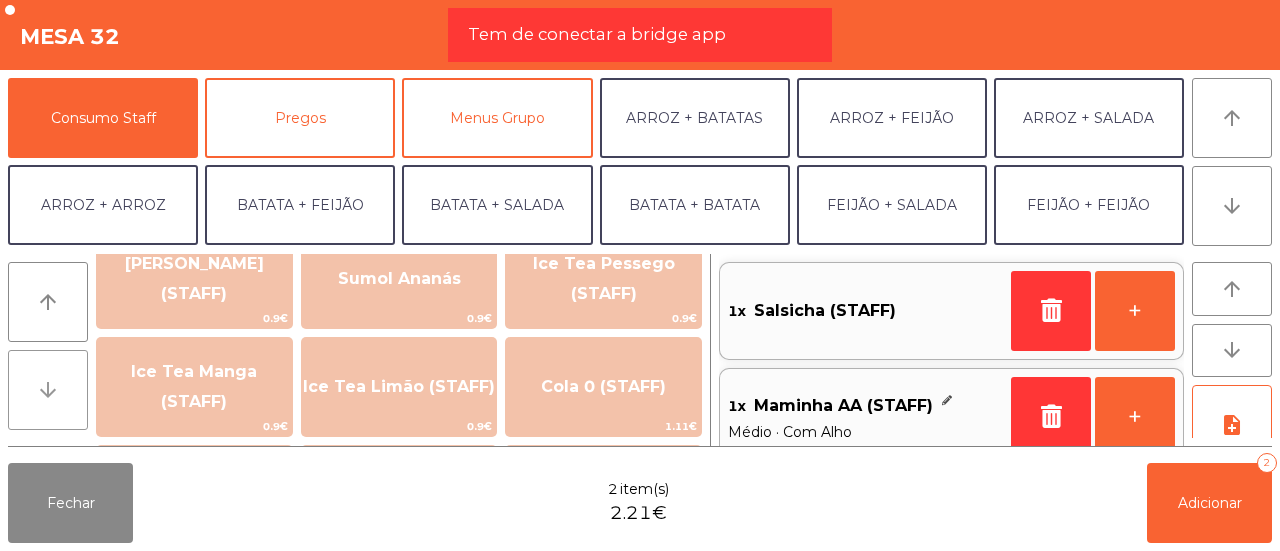 click on "arrow_downward" 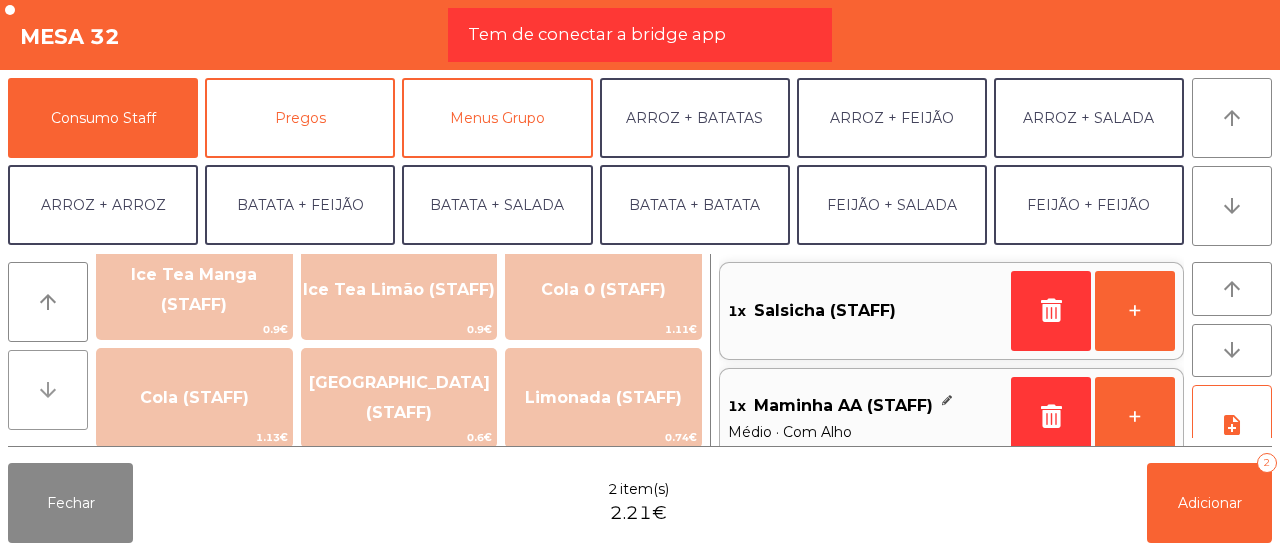 click on "arrow_downward" 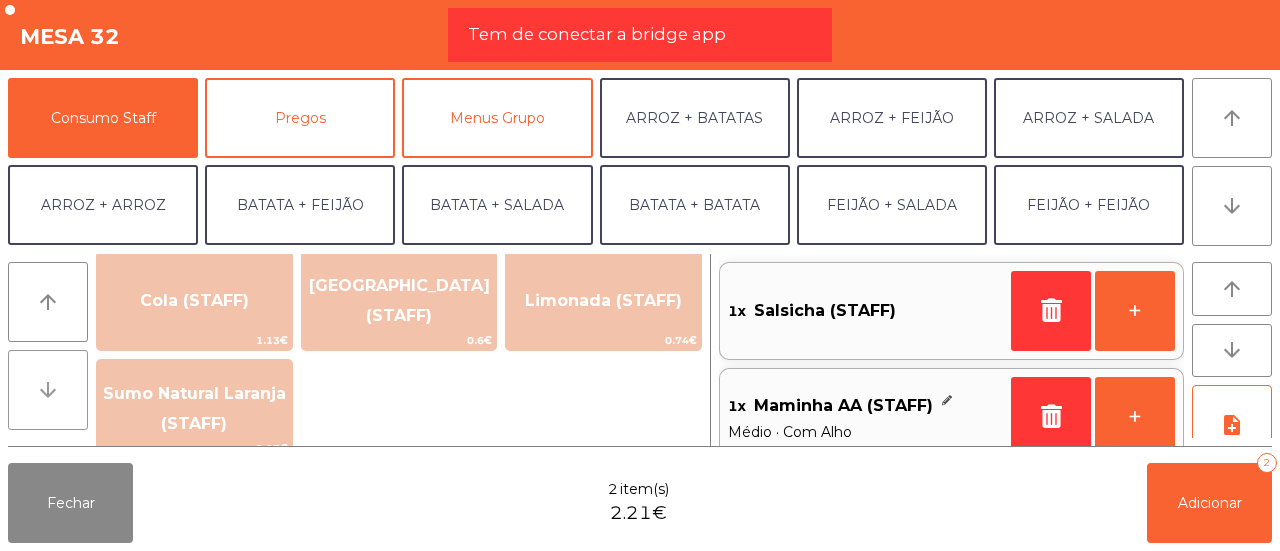 click on "arrow_downward" 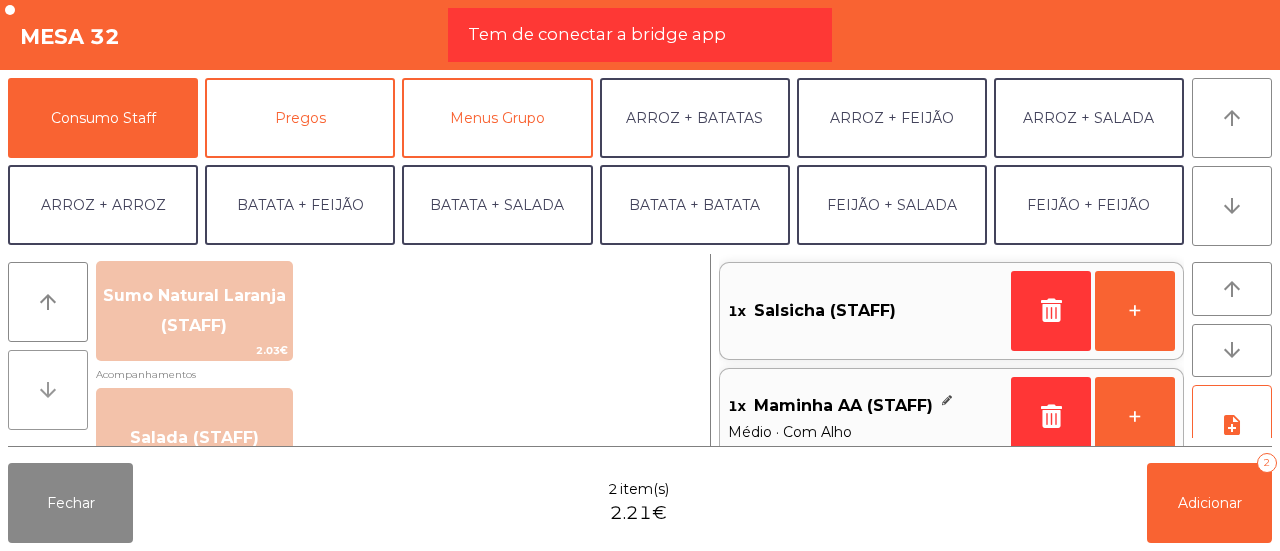 click on "arrow_downward" 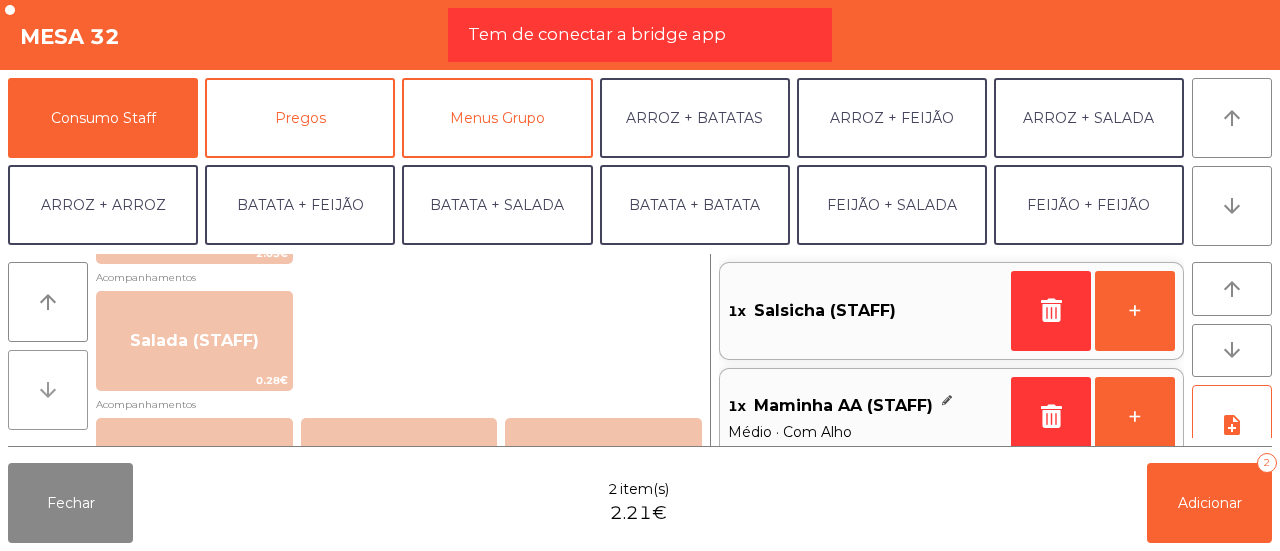 click on "arrow_downward" 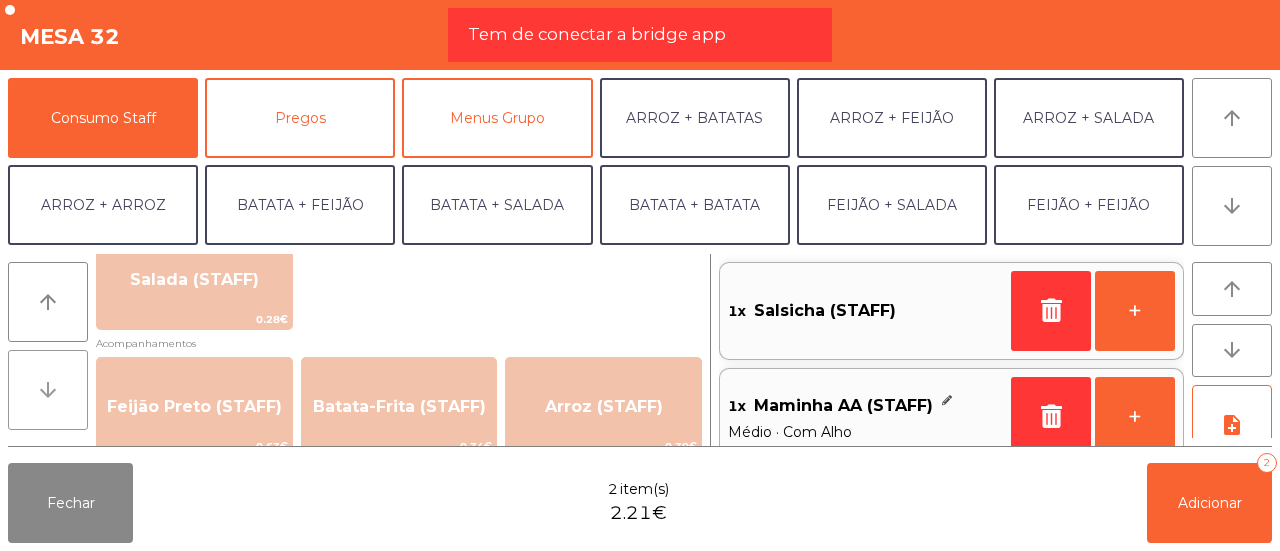 scroll, scrollTop: 778, scrollLeft: 0, axis: vertical 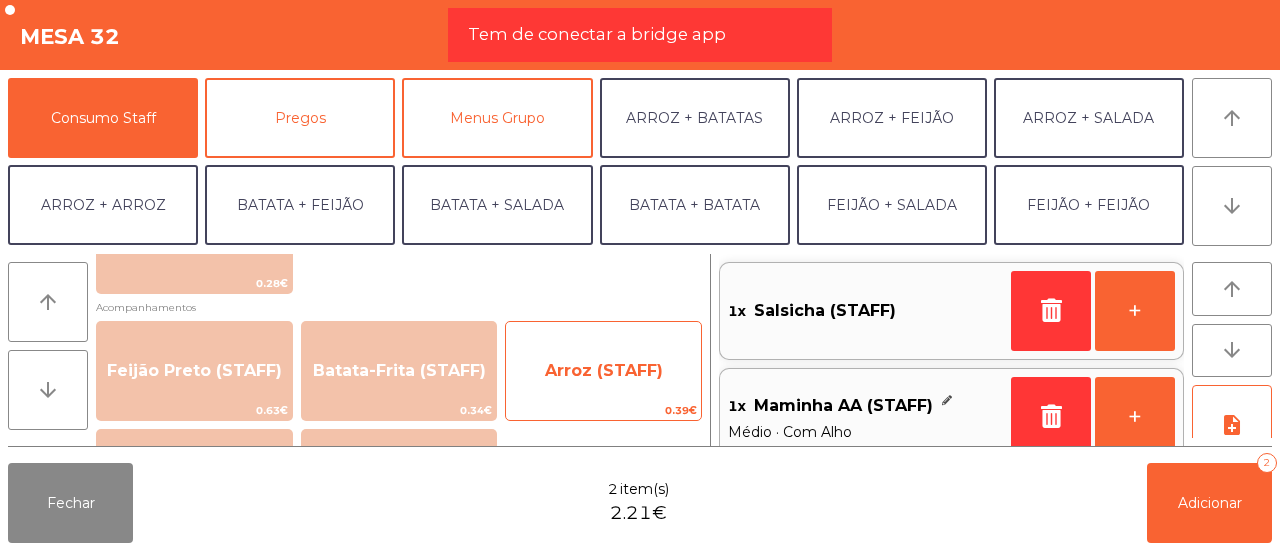 click on "Arroz (STAFF)" 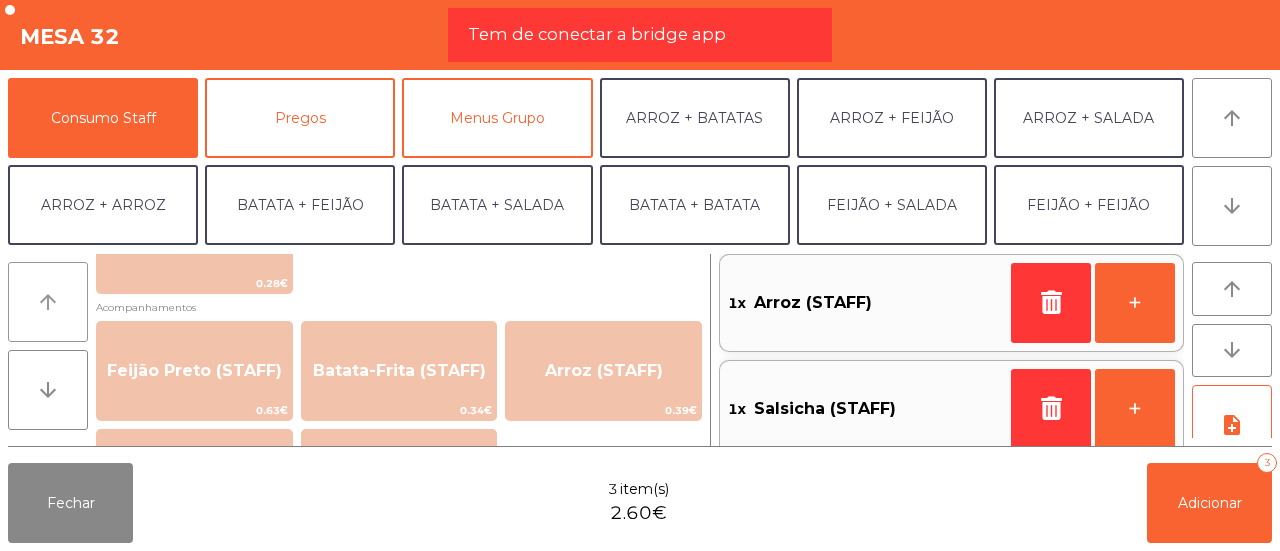 click on "arrow_upward" 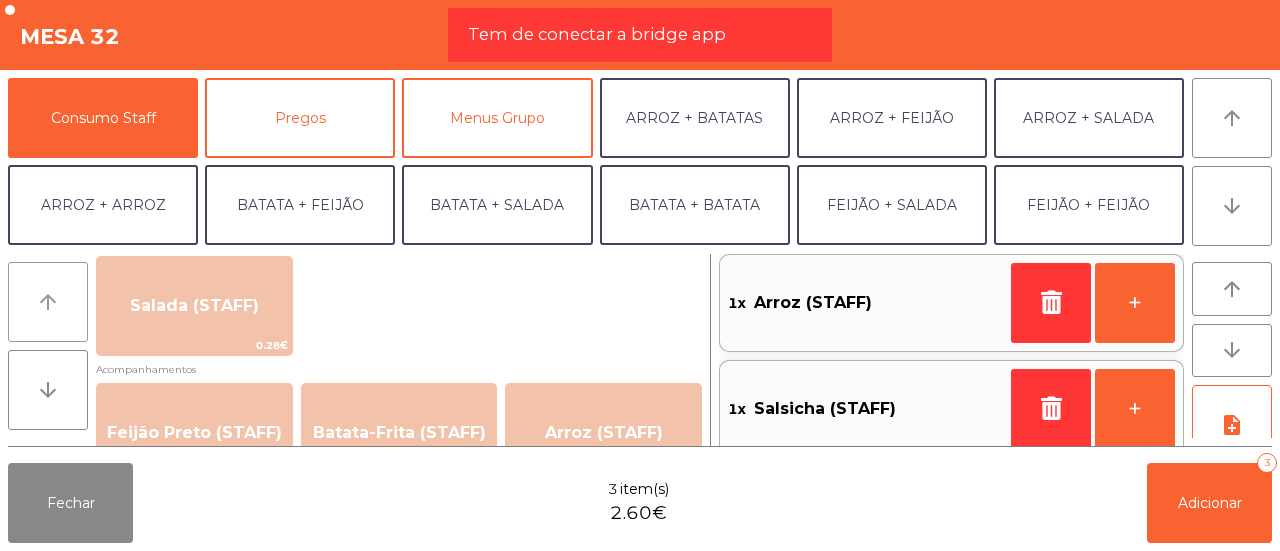 scroll, scrollTop: 682, scrollLeft: 0, axis: vertical 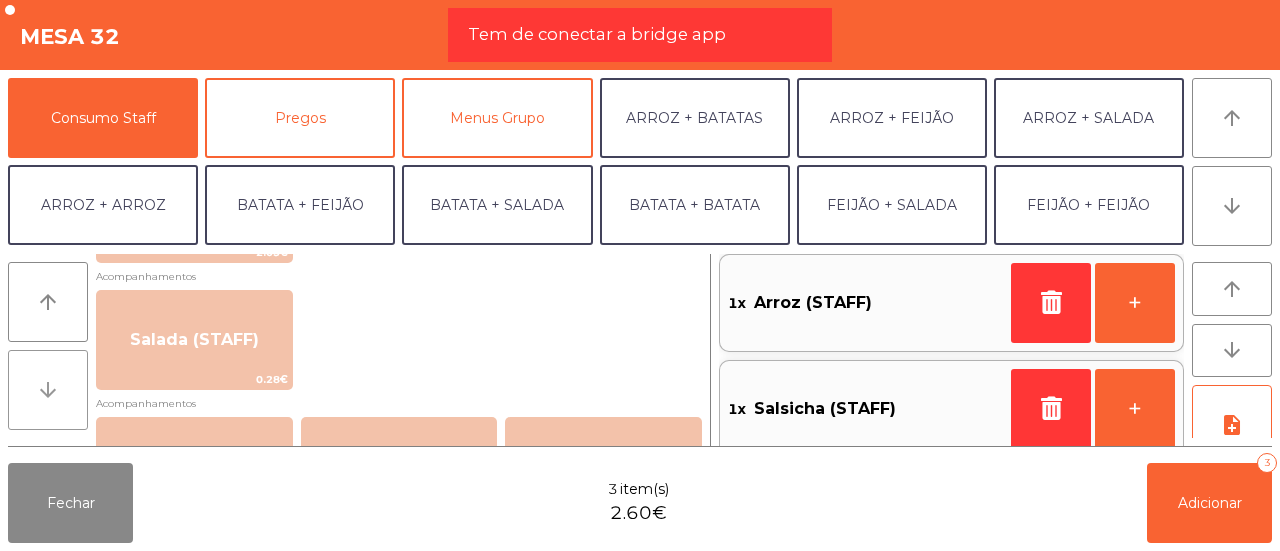 click on "arrow_downward" 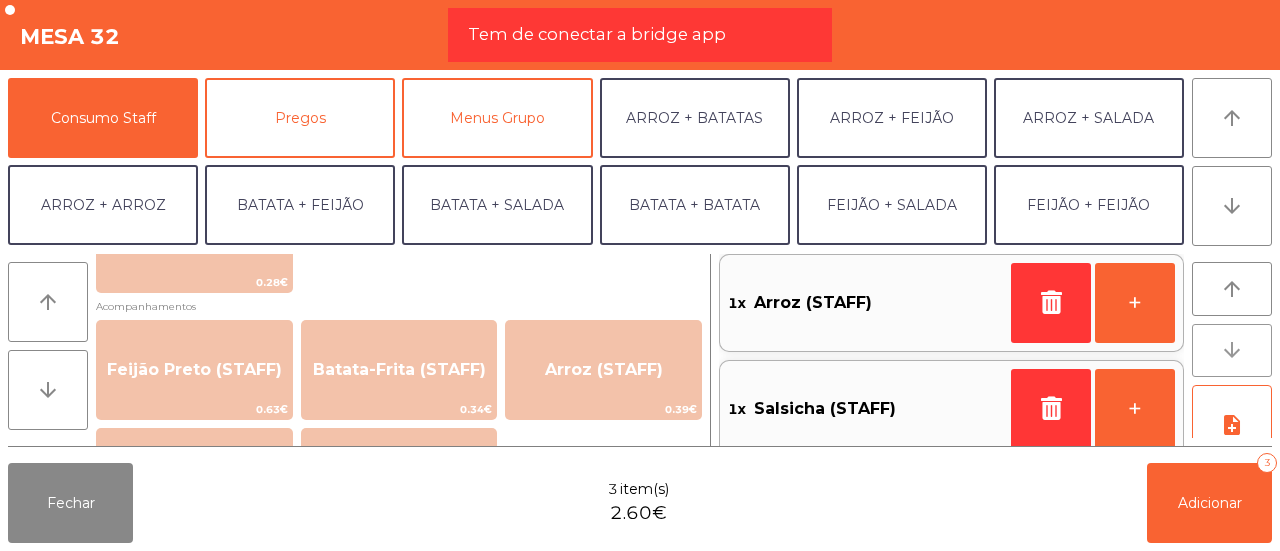 click on "arrow_downward" 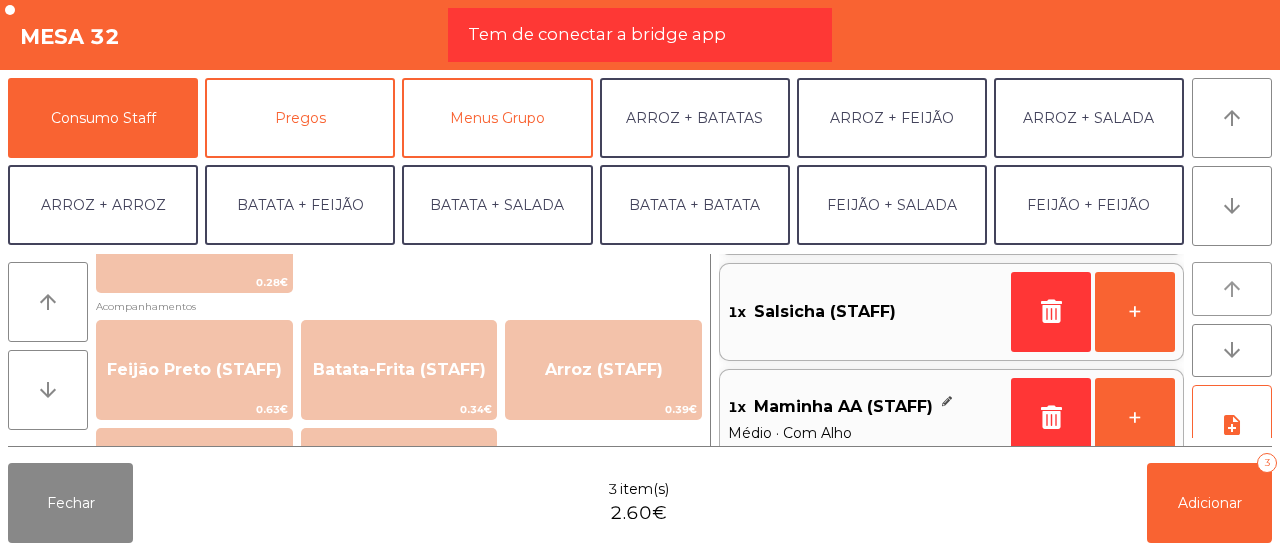 click on "arrow_upward" 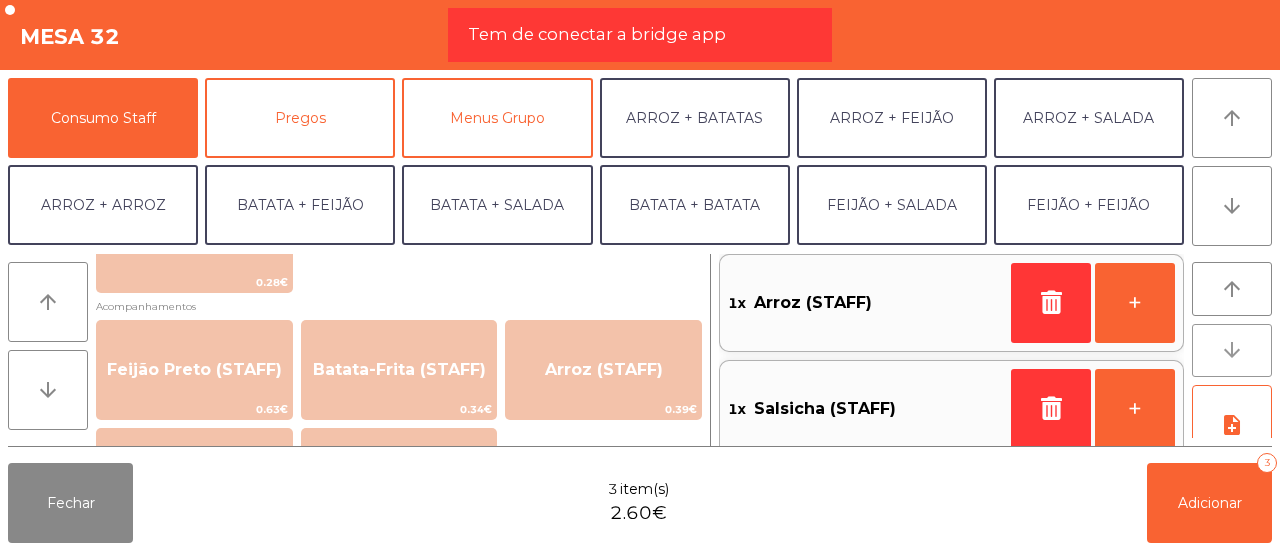 click on "arrow_downward" 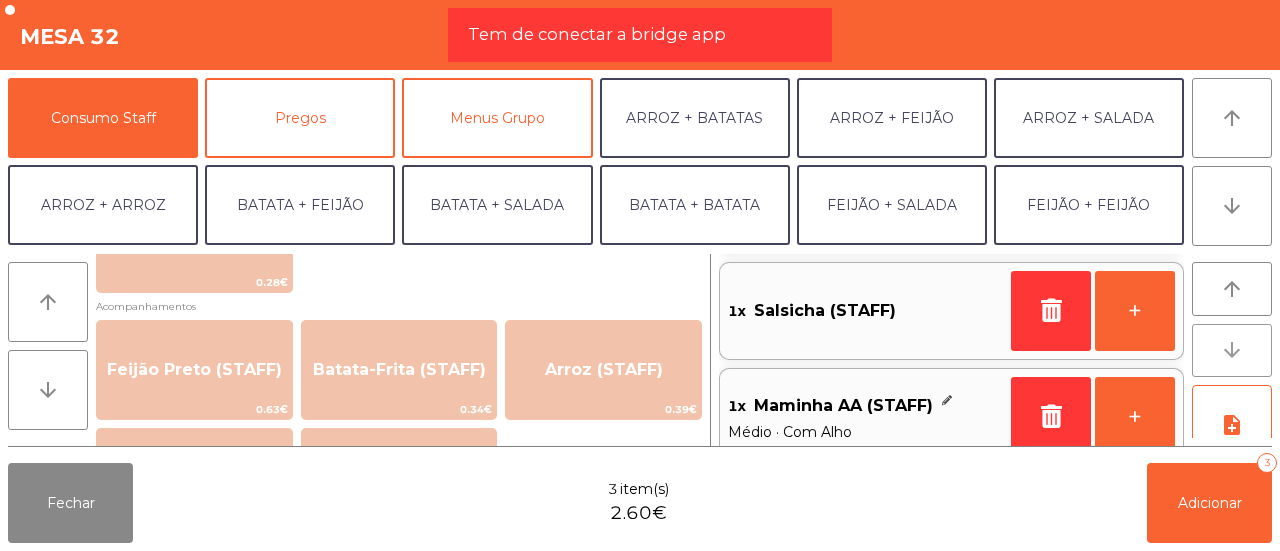 click on "arrow_downward" 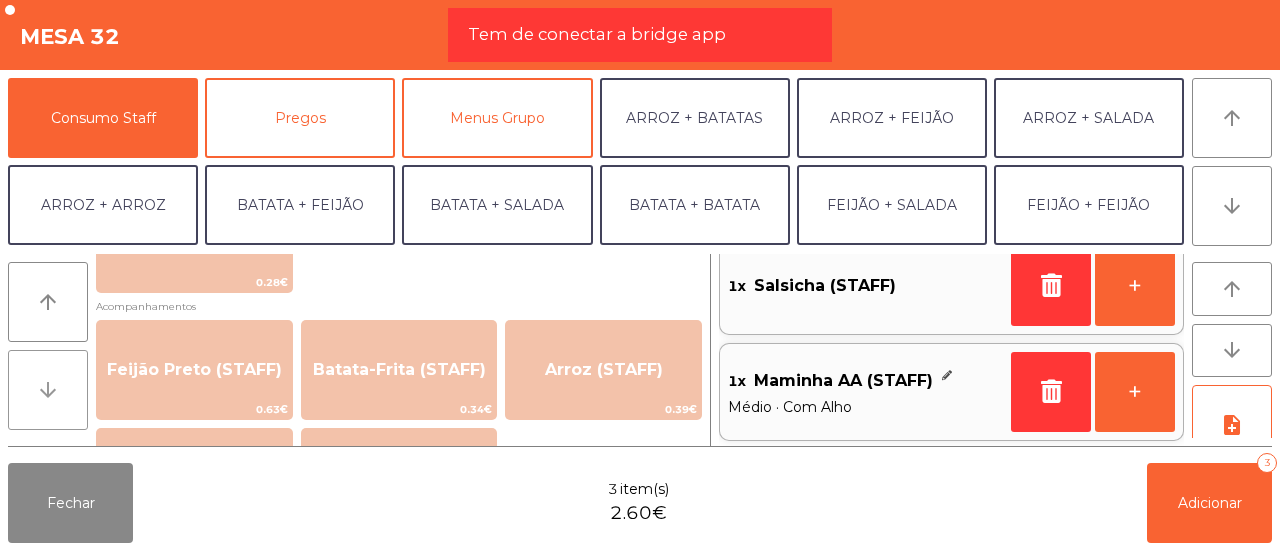 click on "arrow_downward" 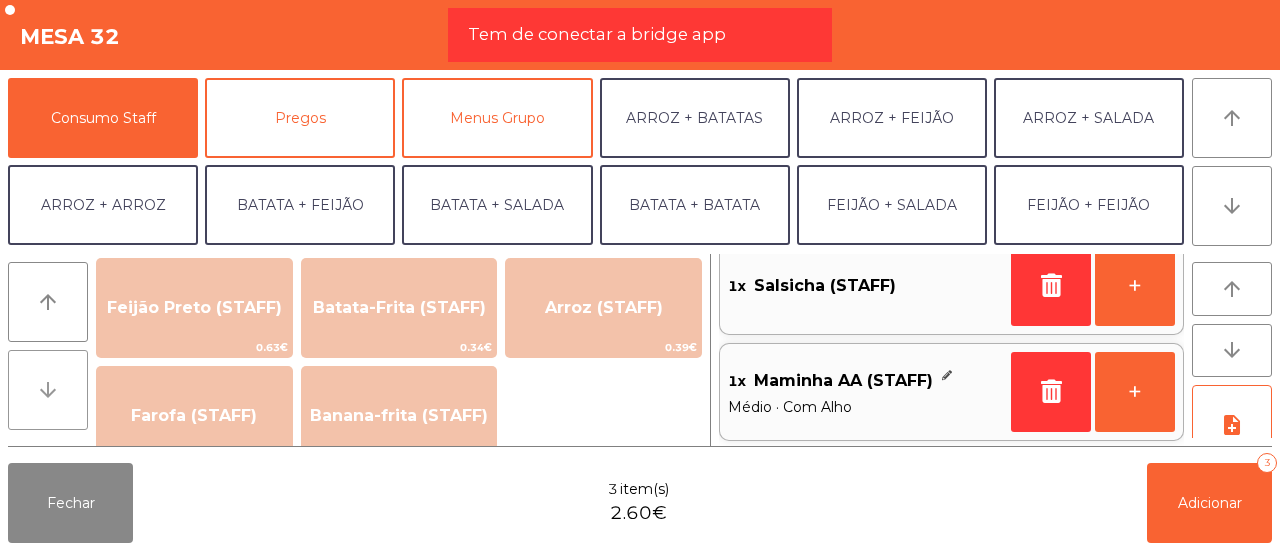 scroll, scrollTop: 876, scrollLeft: 0, axis: vertical 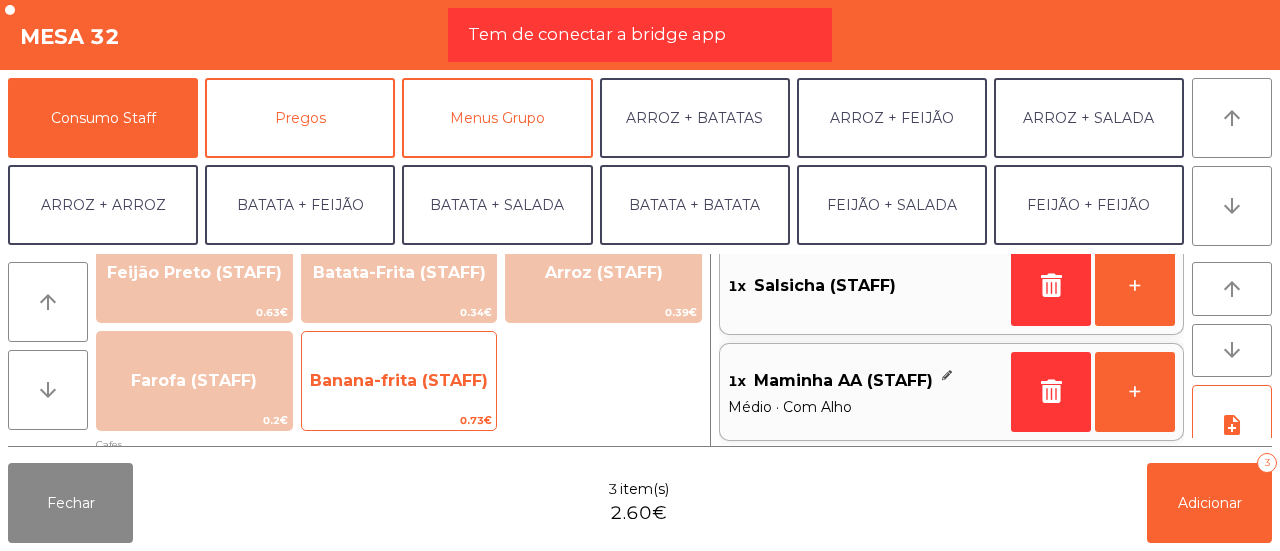 click on "0.73€" 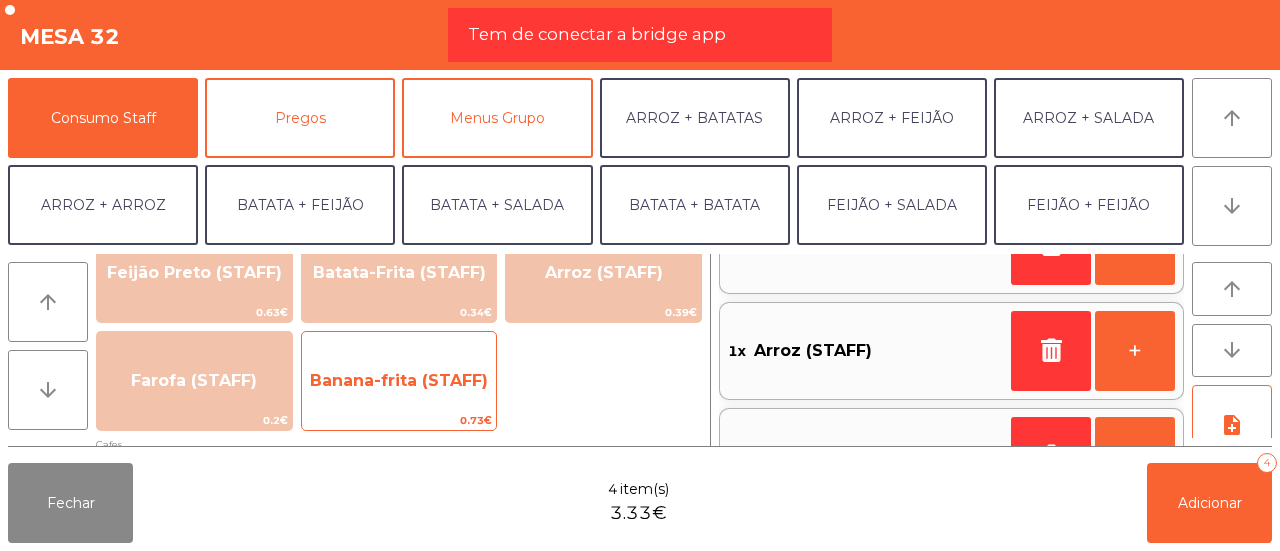 scroll, scrollTop: 8, scrollLeft: 0, axis: vertical 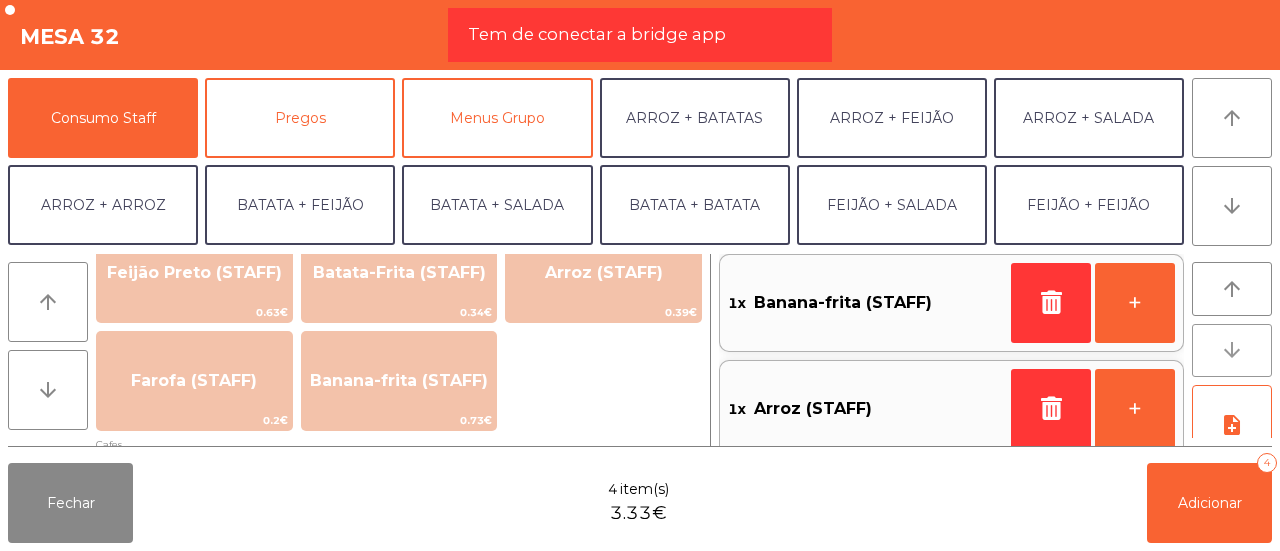 click on "arrow_downward" 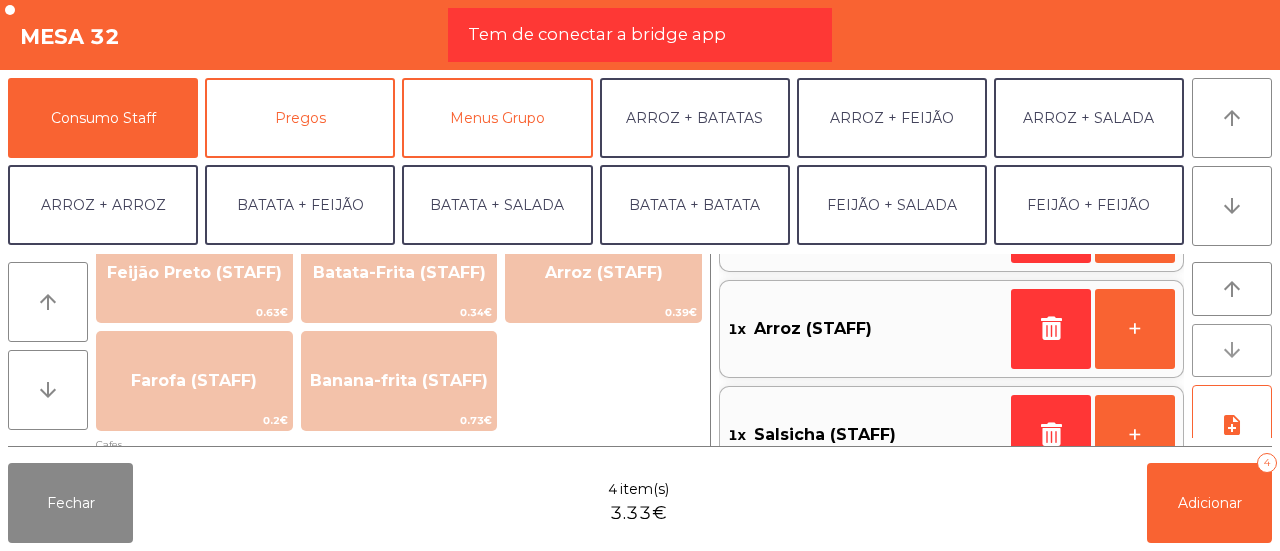 click on "arrow_downward" 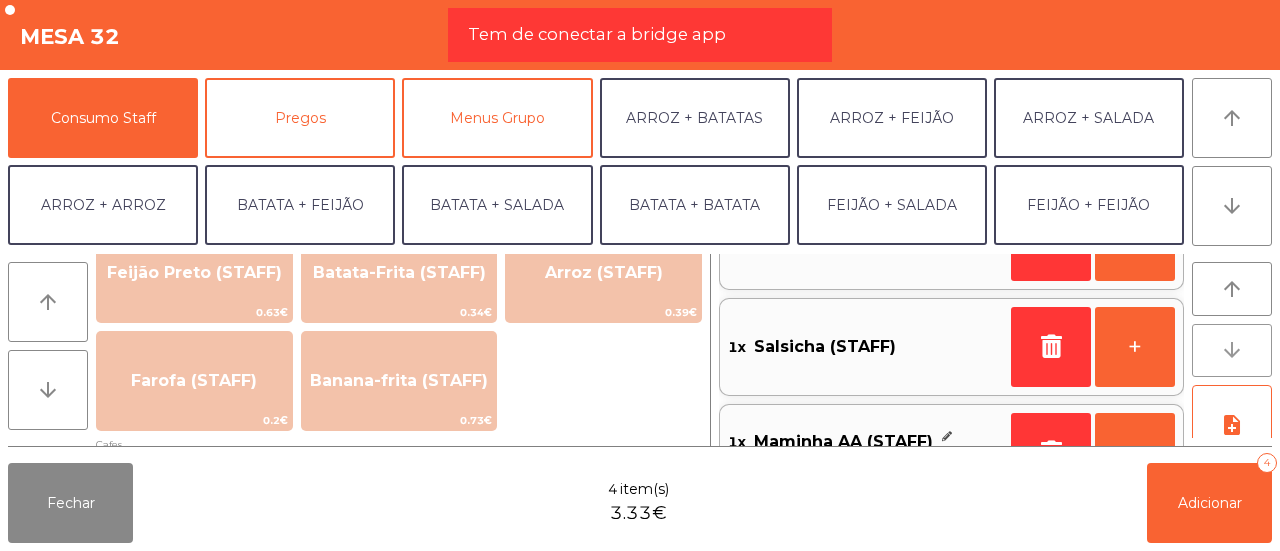 click on "arrow_downward" 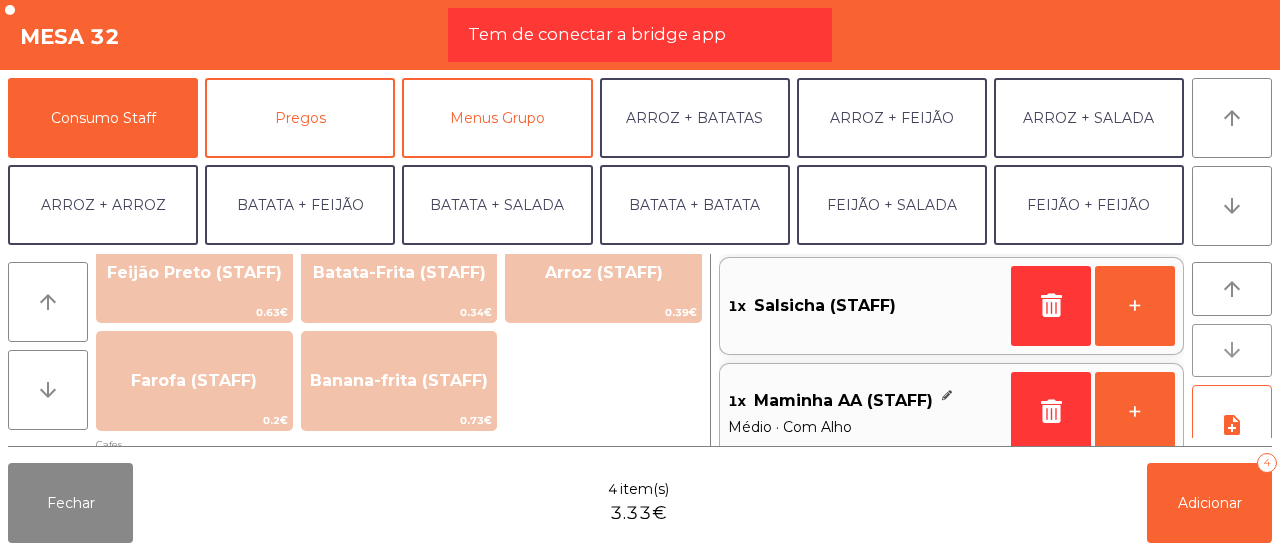 click on "arrow_downward" 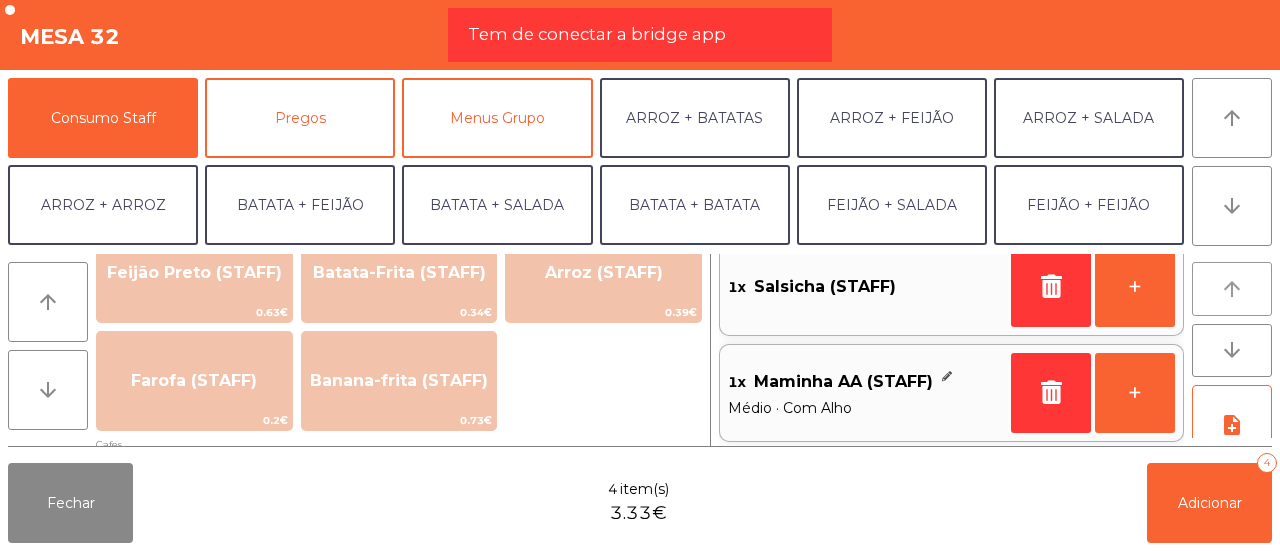 click on "arrow_upward" 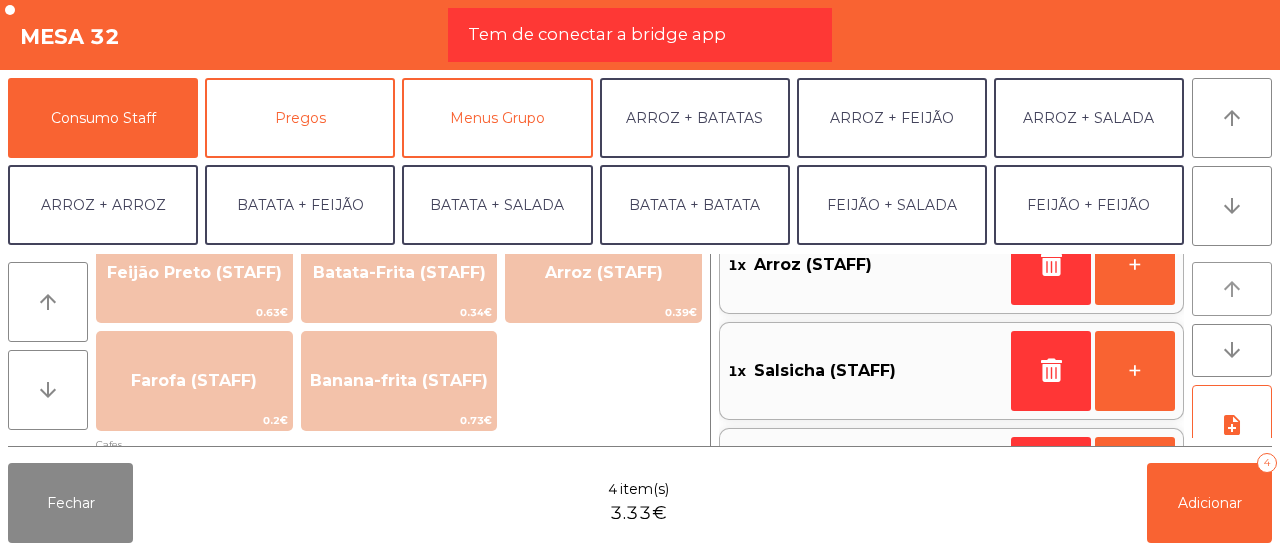 click on "arrow_upward" 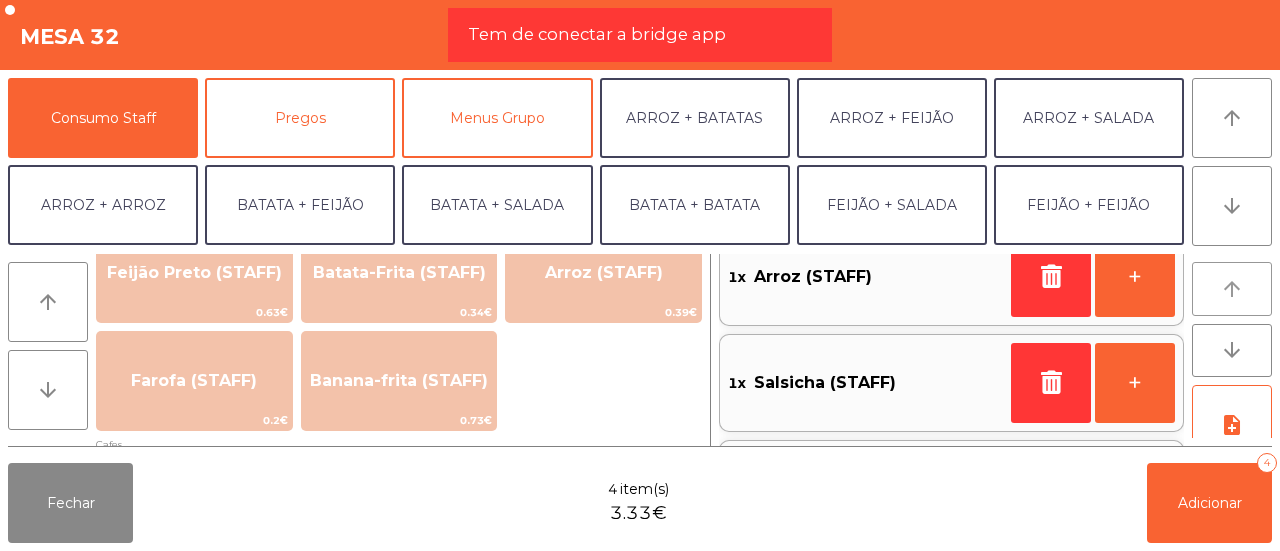 scroll, scrollTop: 34, scrollLeft: 0, axis: vertical 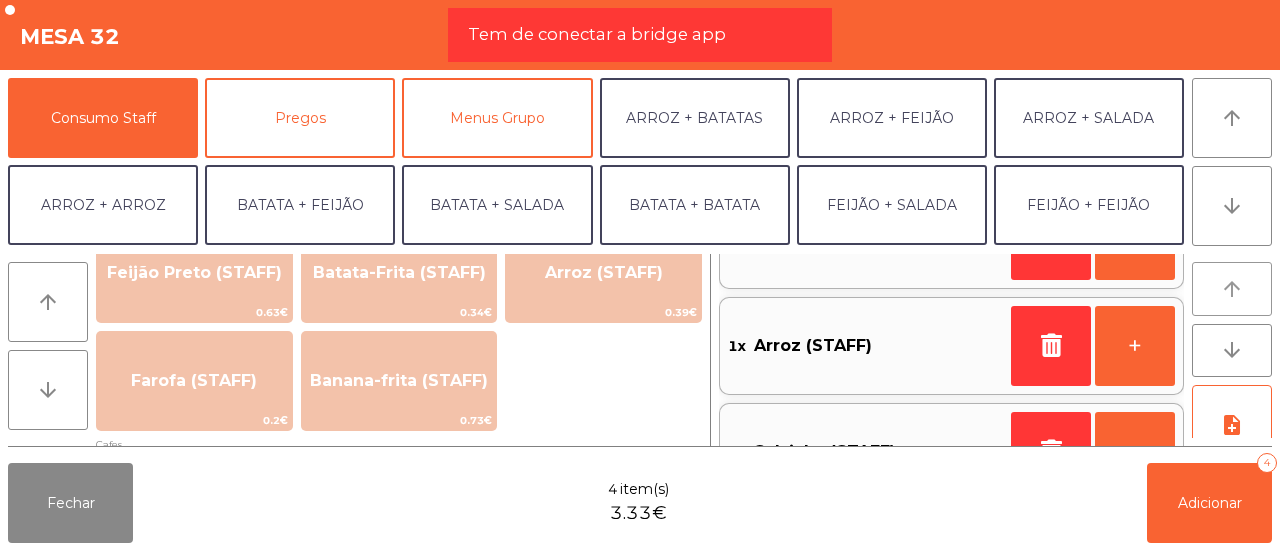 click on "arrow_upward" 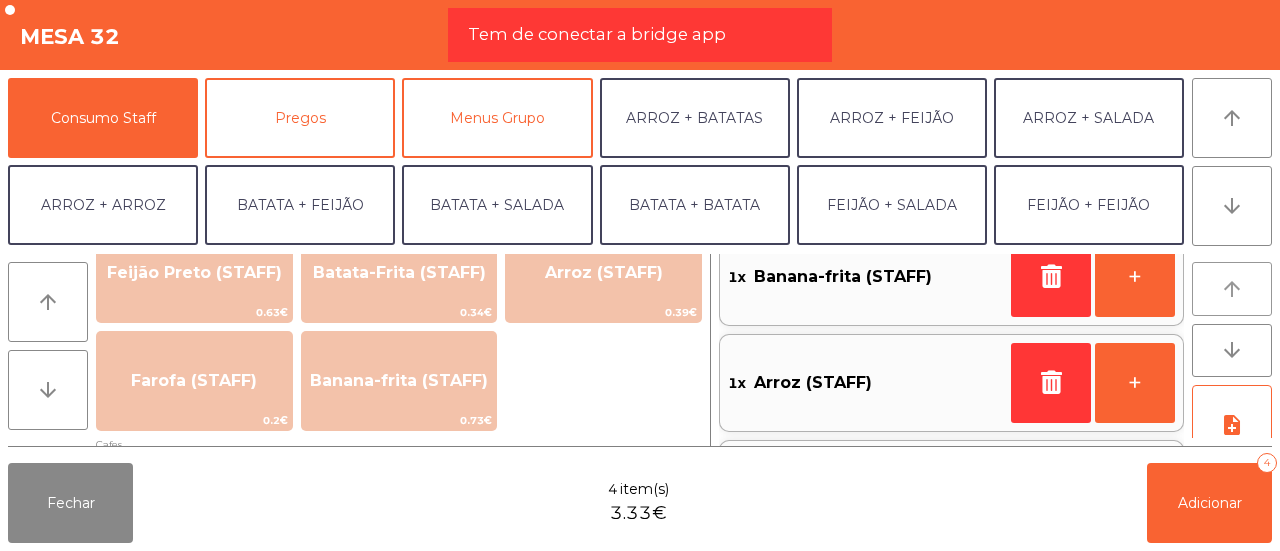 click on "arrow_upward" 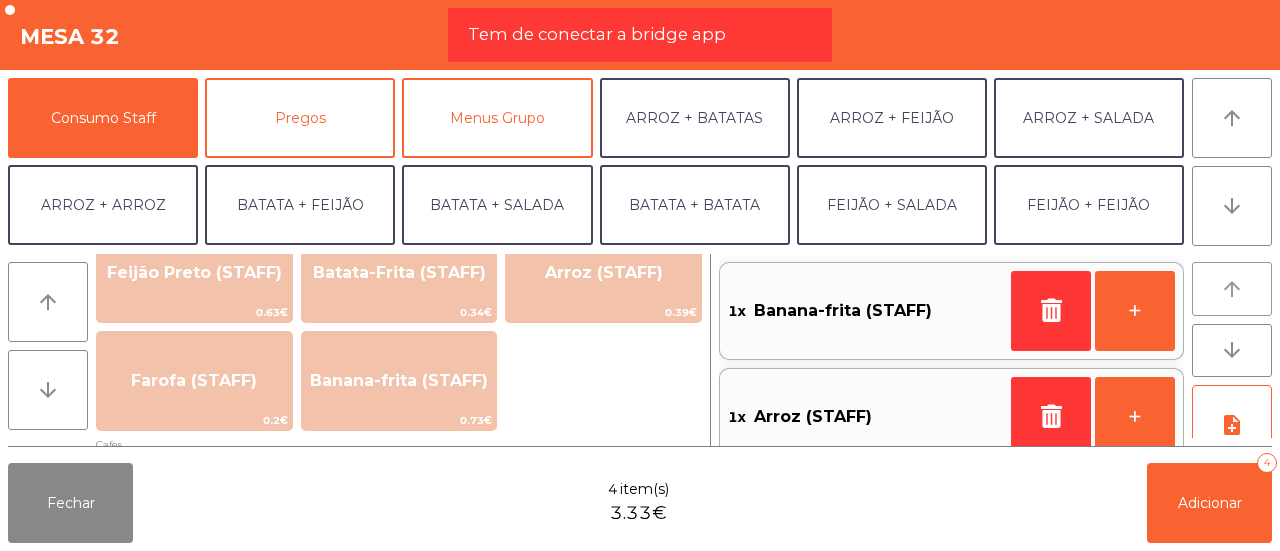 click on "arrow_upward" 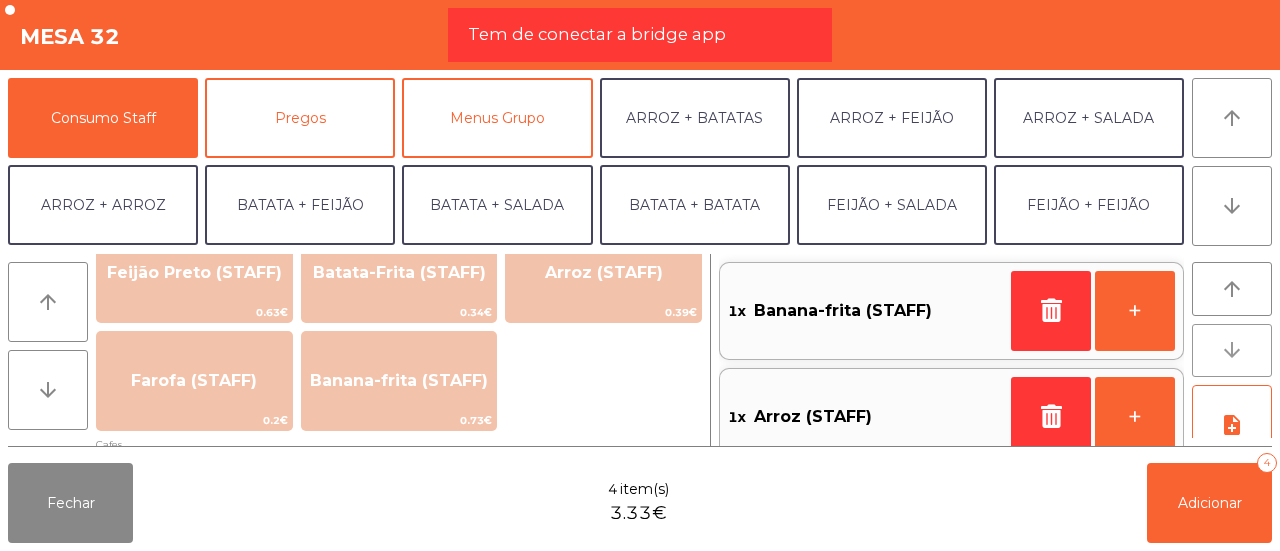 click on "arrow_downward" 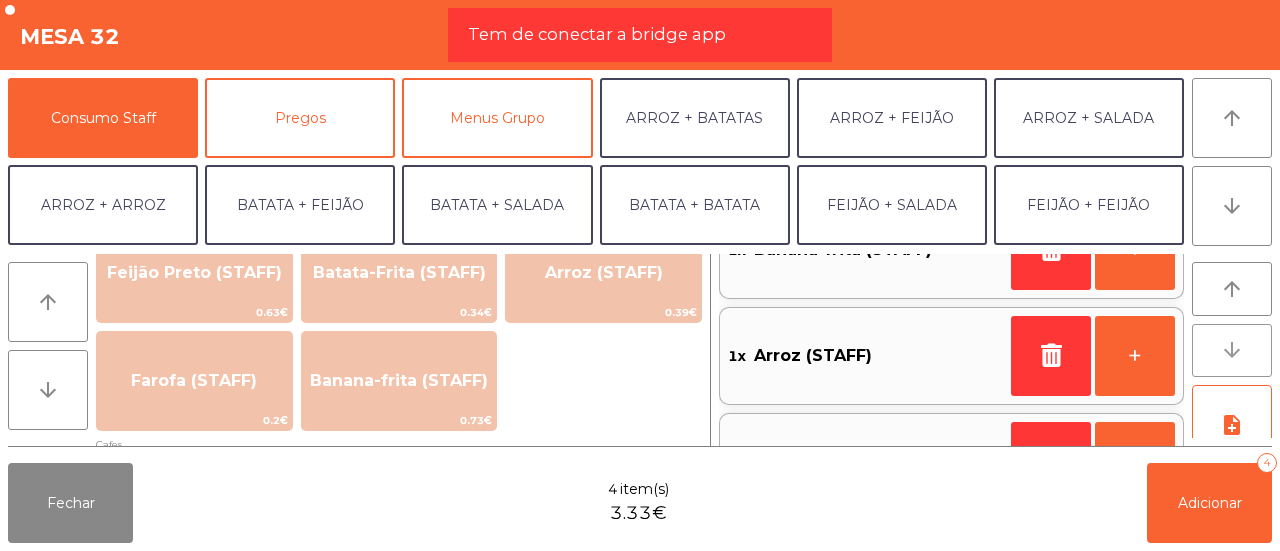 click on "arrow_downward" 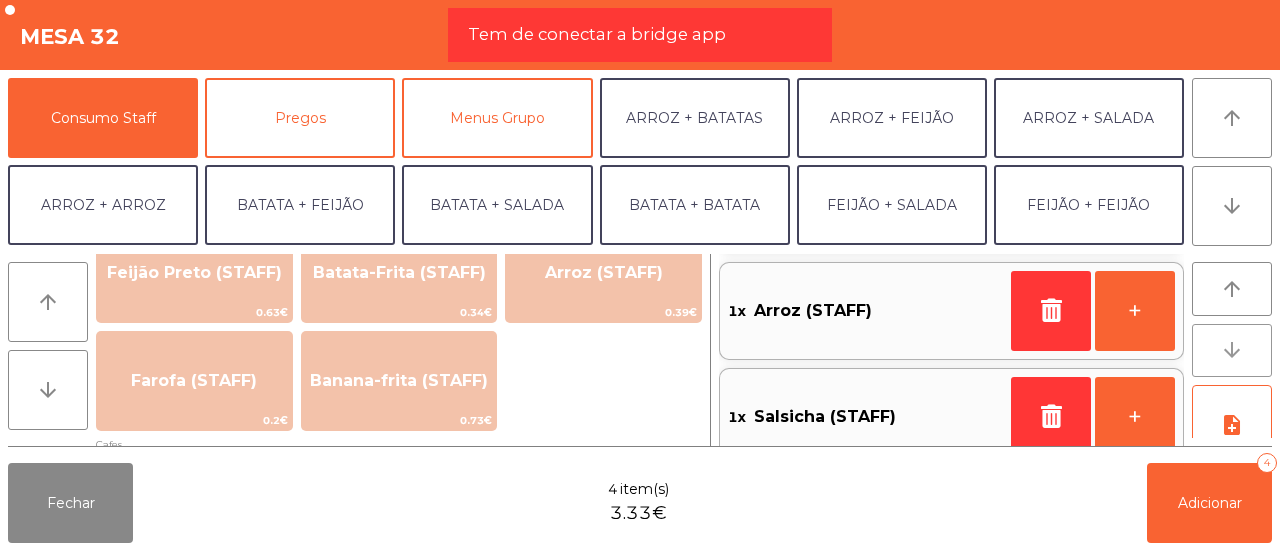 click on "arrow_downward" 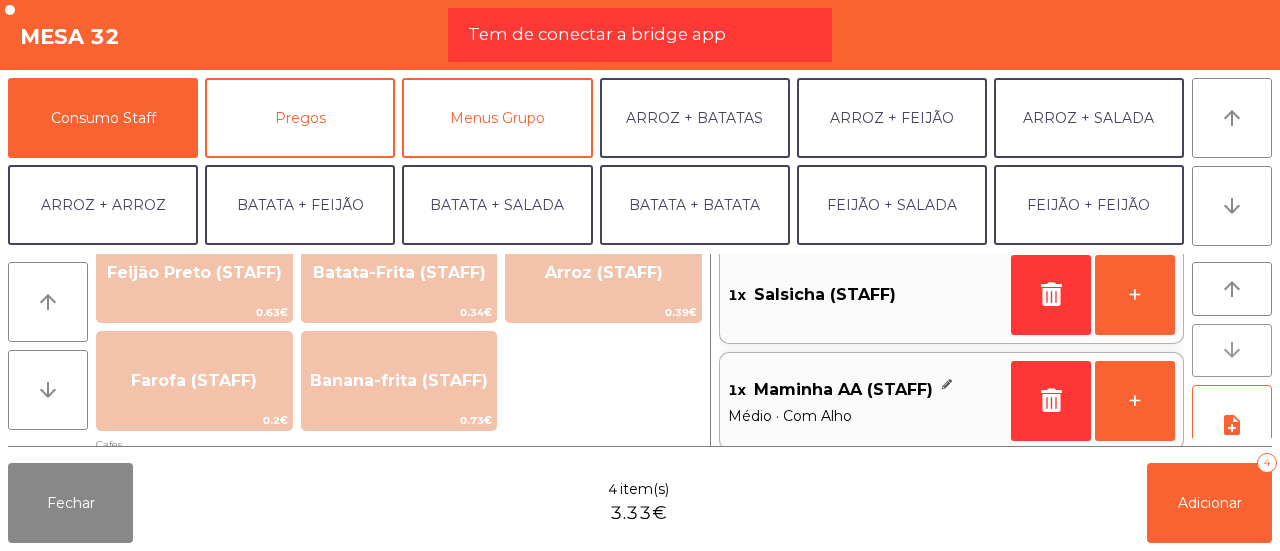 click on "arrow_downward" 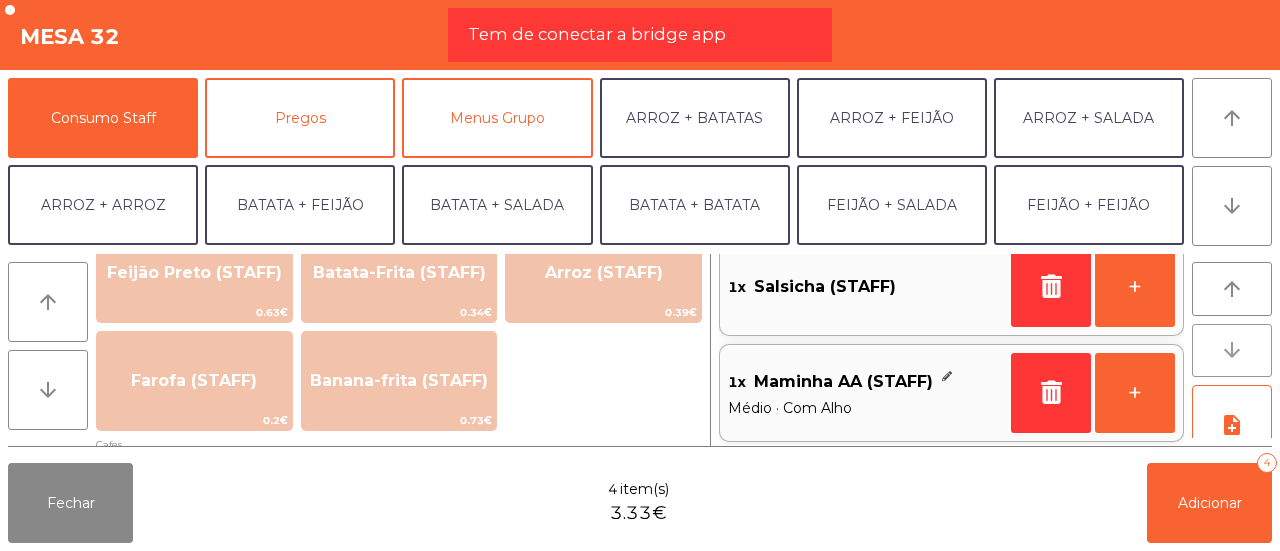 click on "arrow_downward" 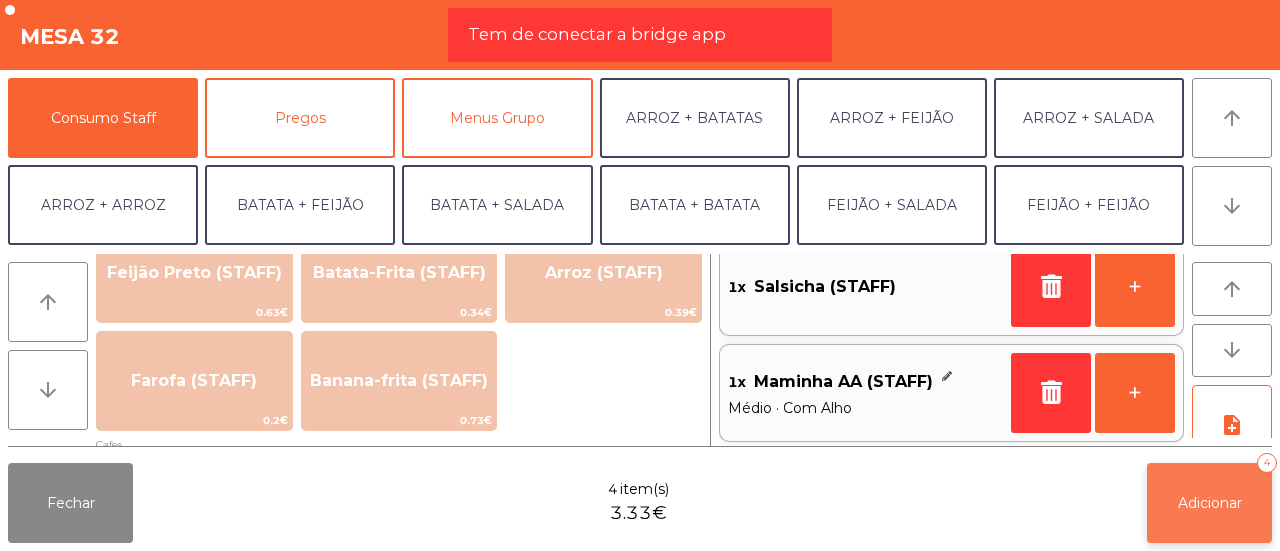 click on "Adicionar" 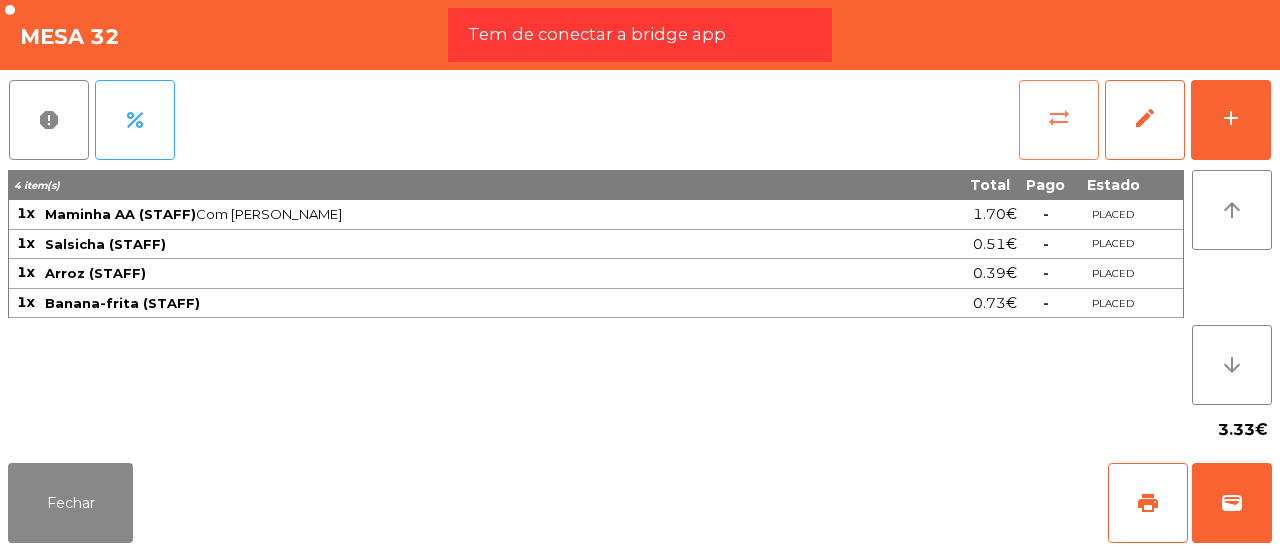 click on "sync_alt" 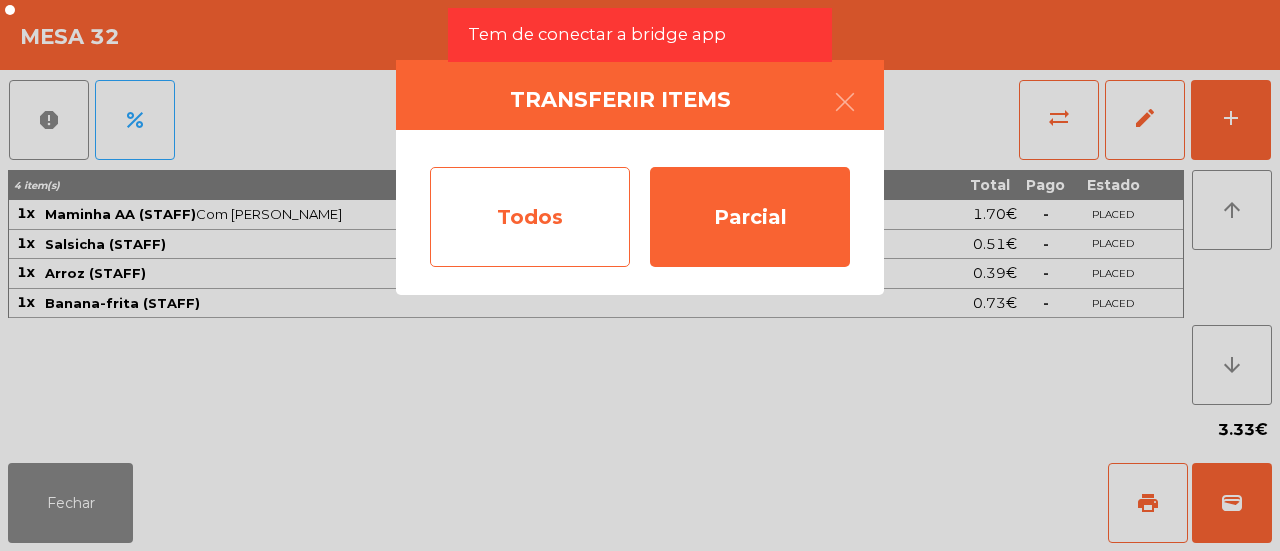 click on "Todos" 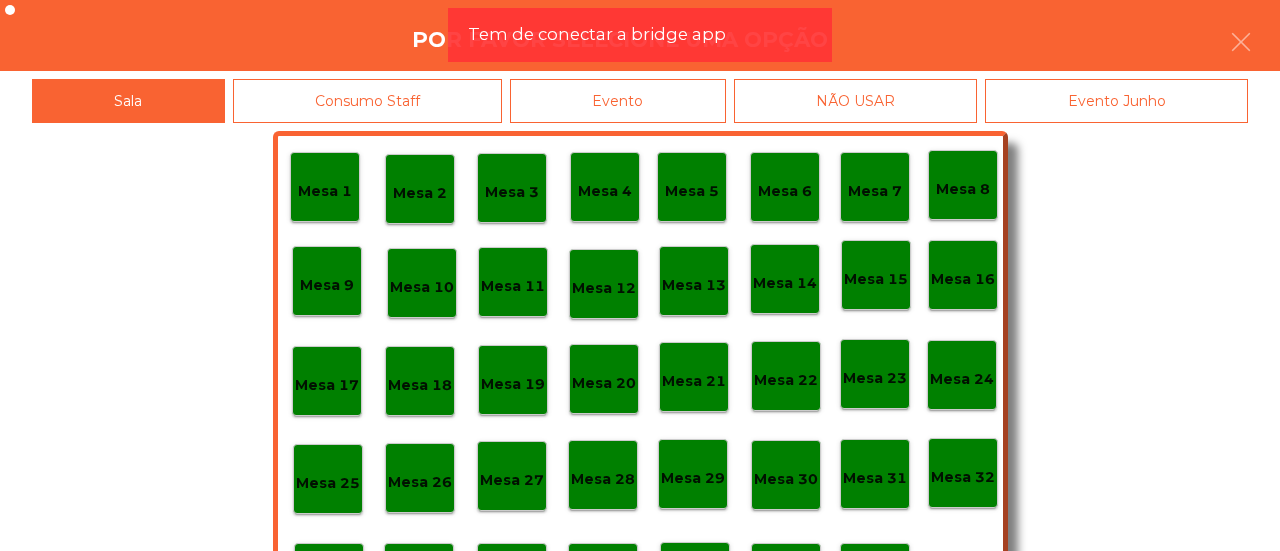 click on "Evento" 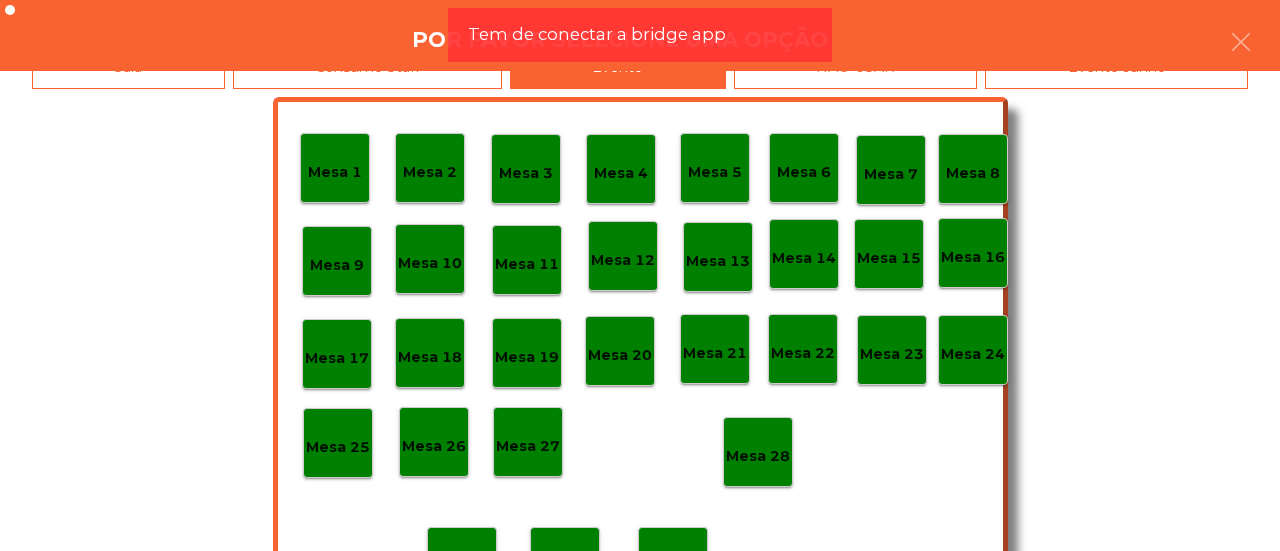 scroll, scrollTop: 94, scrollLeft: 0, axis: vertical 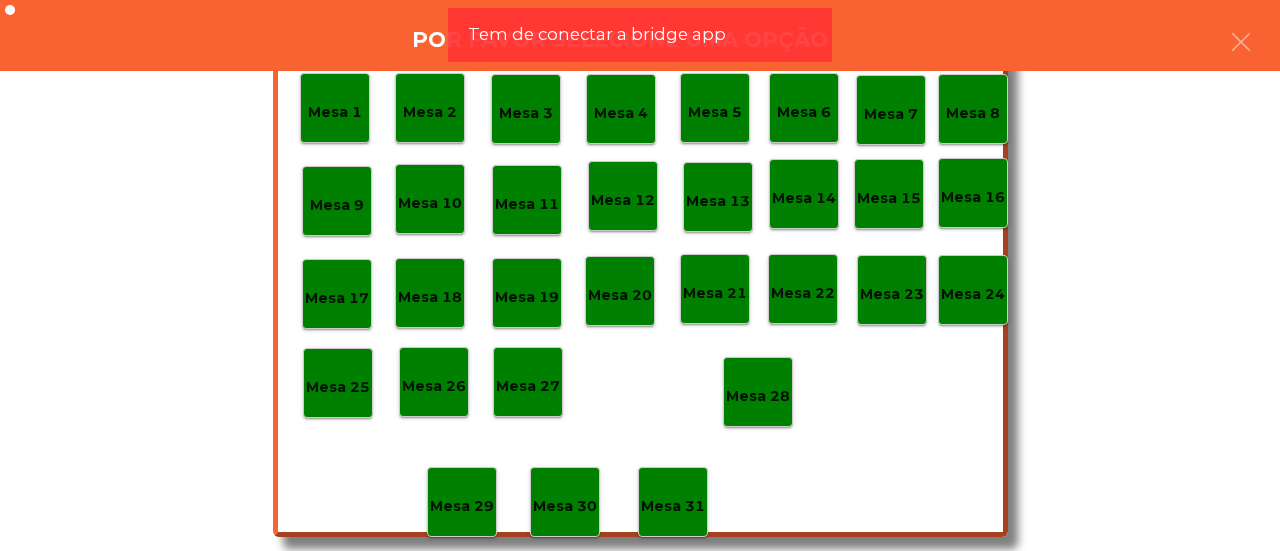 click on "Mesa 28" 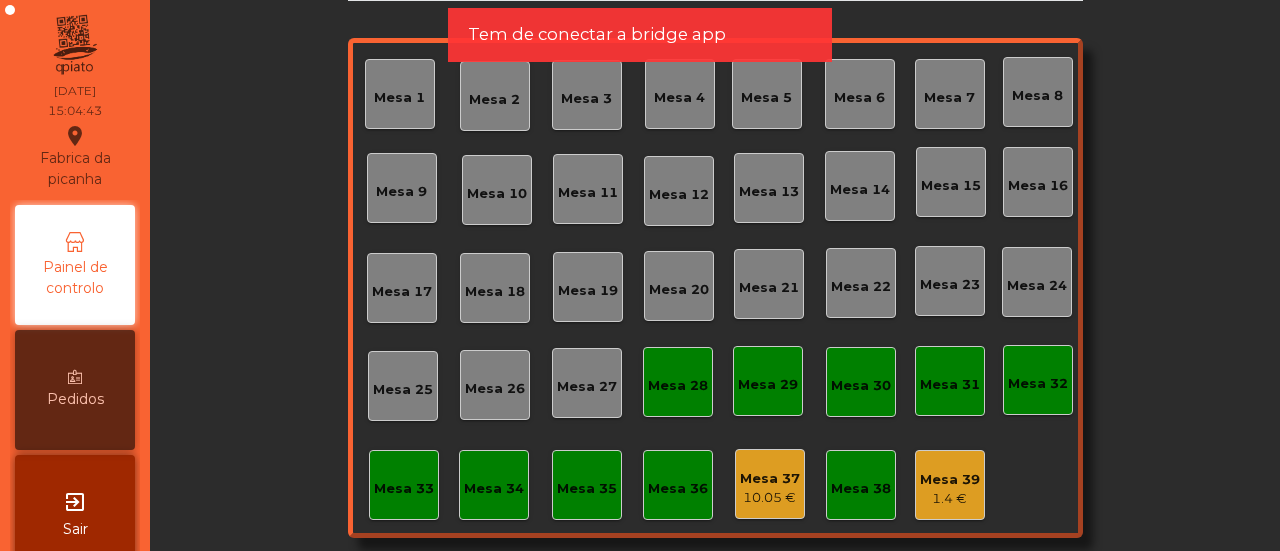 scroll, scrollTop: 21, scrollLeft: 0, axis: vertical 